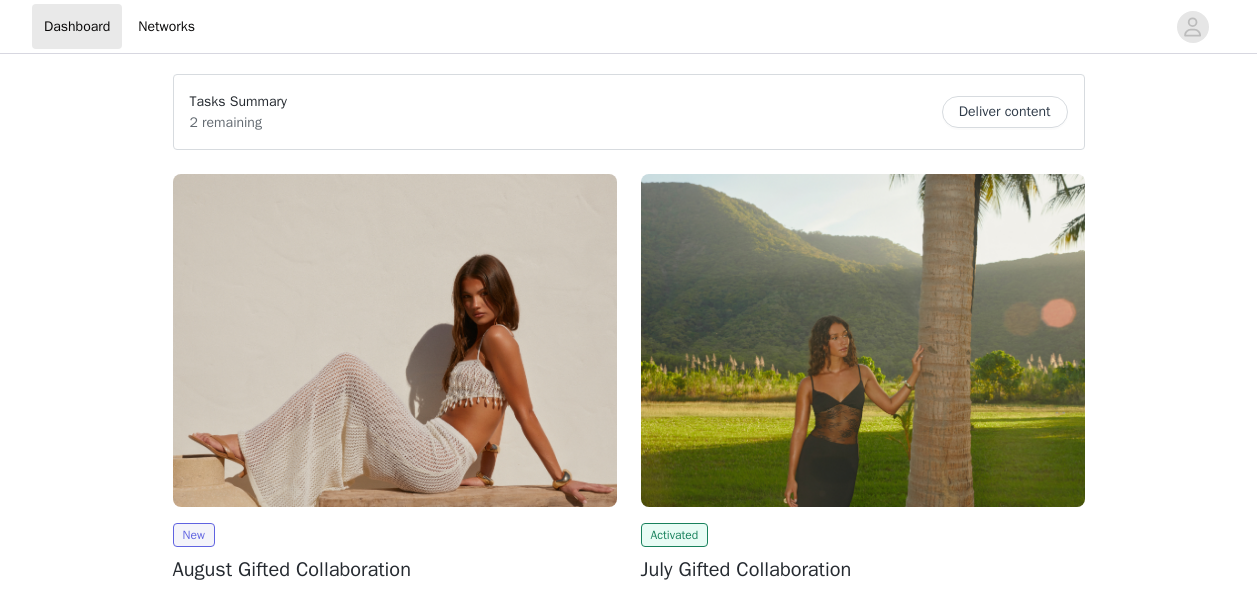 scroll, scrollTop: 0, scrollLeft: 0, axis: both 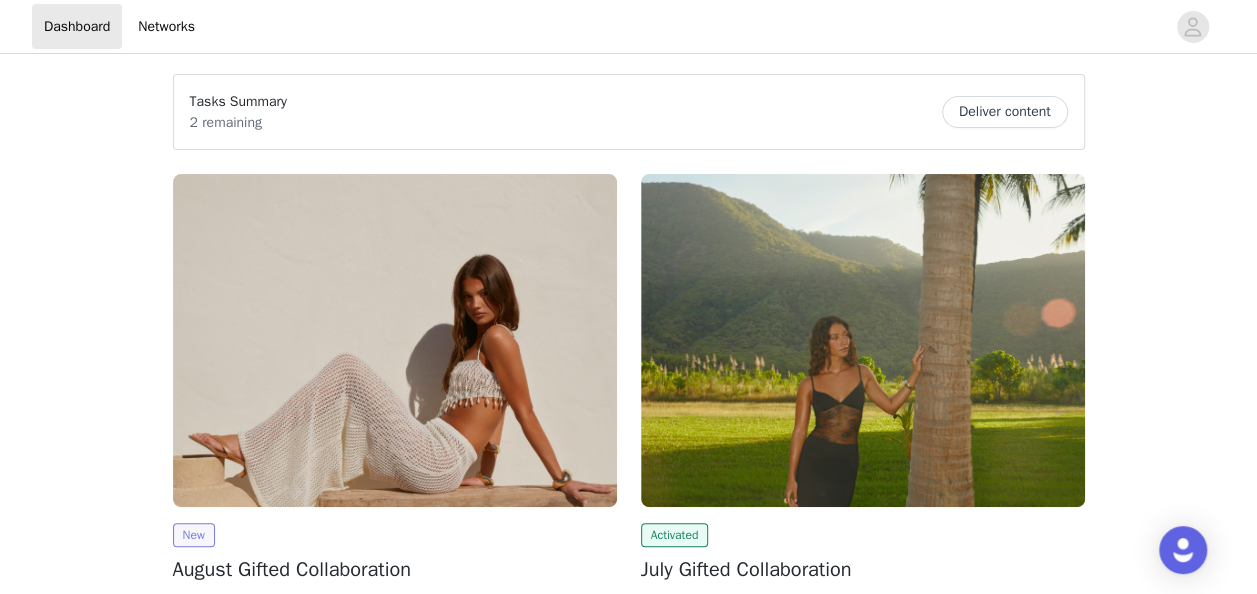 click on "New" at bounding box center [194, 535] 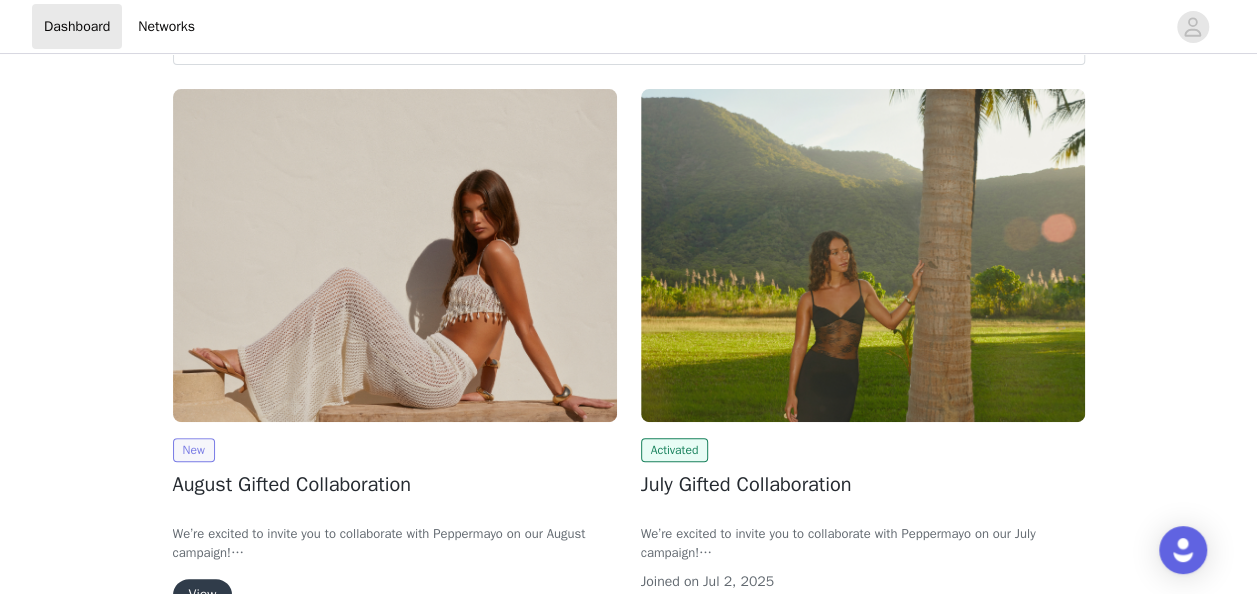 scroll, scrollTop: 86, scrollLeft: 0, axis: vertical 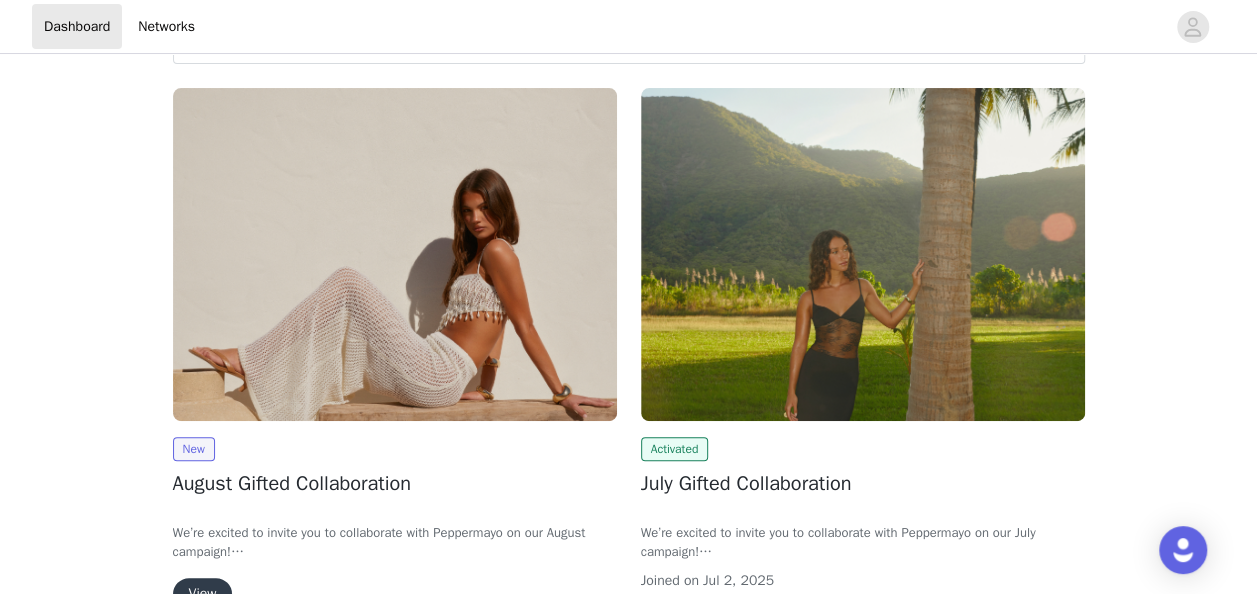 click on "View" at bounding box center (203, 594) 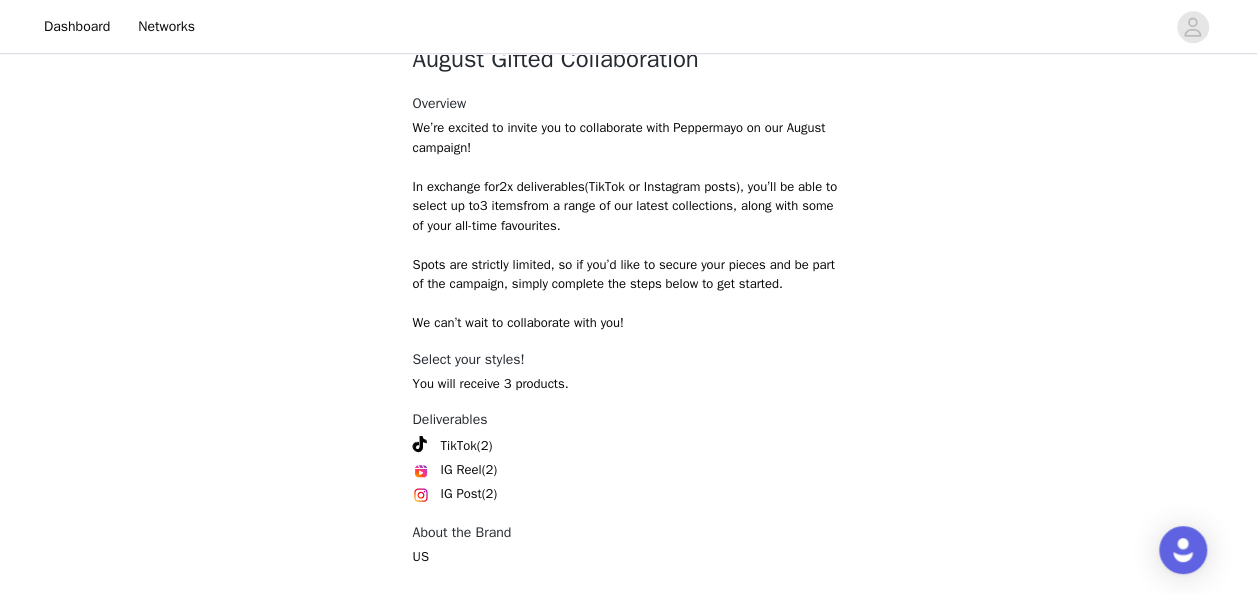 scroll, scrollTop: 874, scrollLeft: 0, axis: vertical 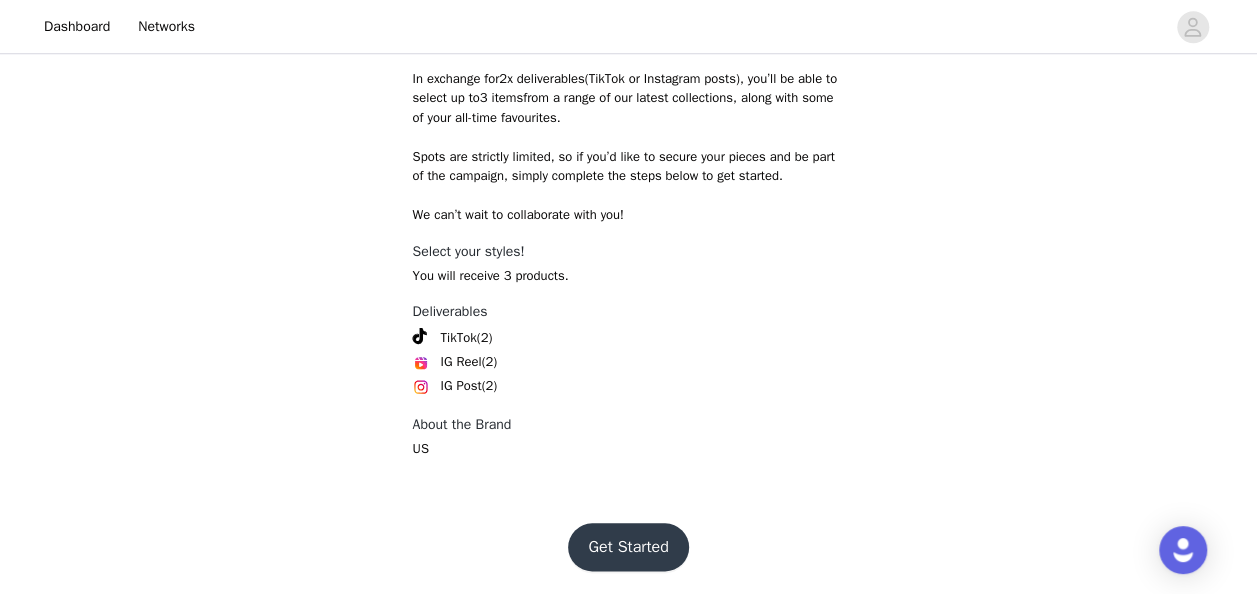 click on "Get Started" at bounding box center [628, 547] 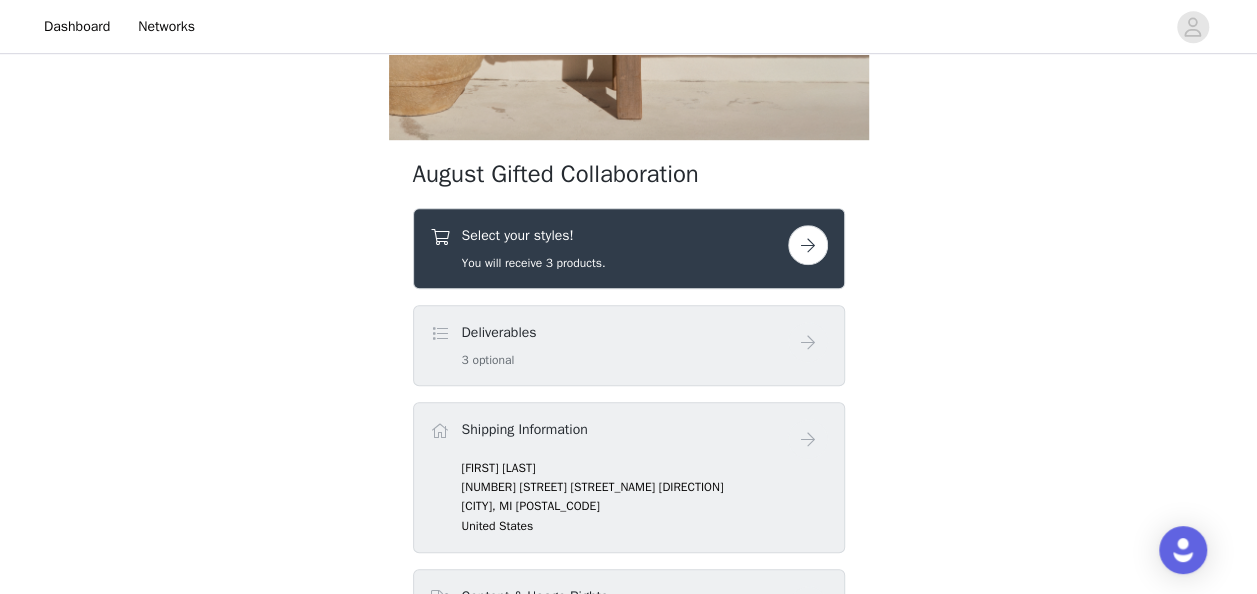 scroll, scrollTop: 589, scrollLeft: 0, axis: vertical 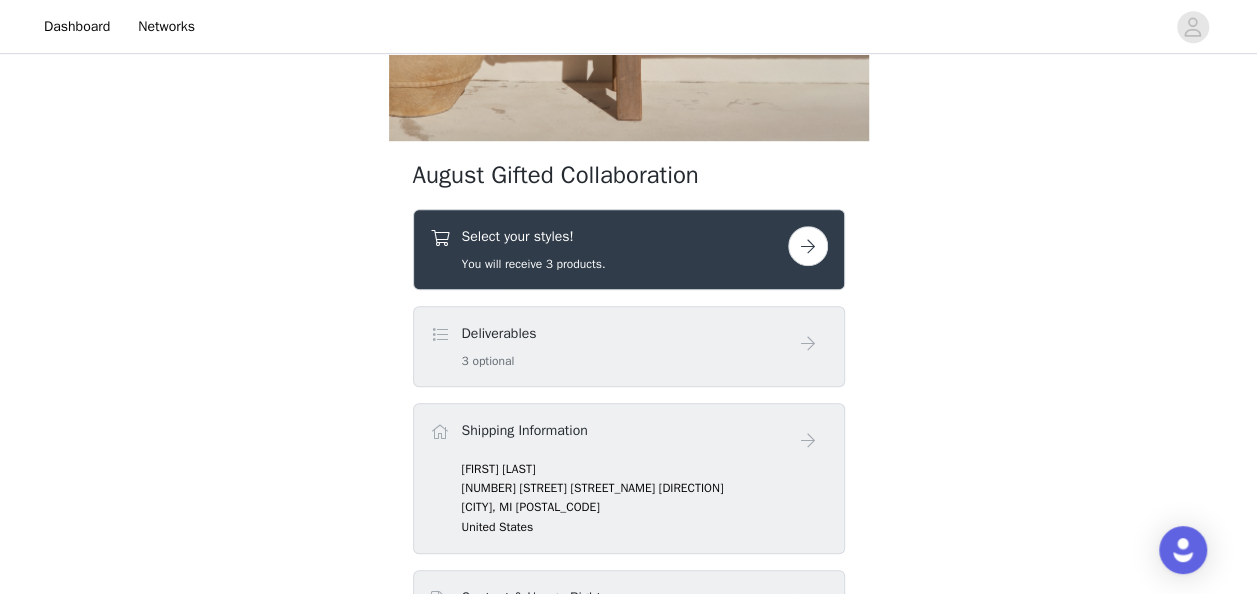 click on "Deliverables   3 optional" at bounding box center (609, 346) 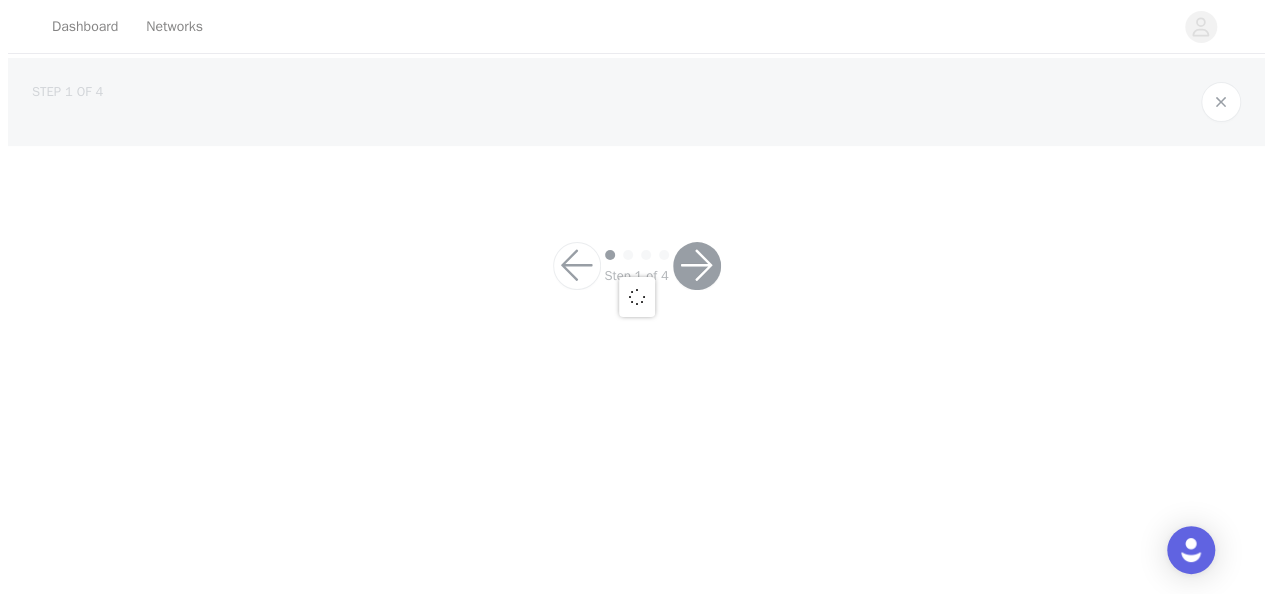 scroll, scrollTop: 0, scrollLeft: 0, axis: both 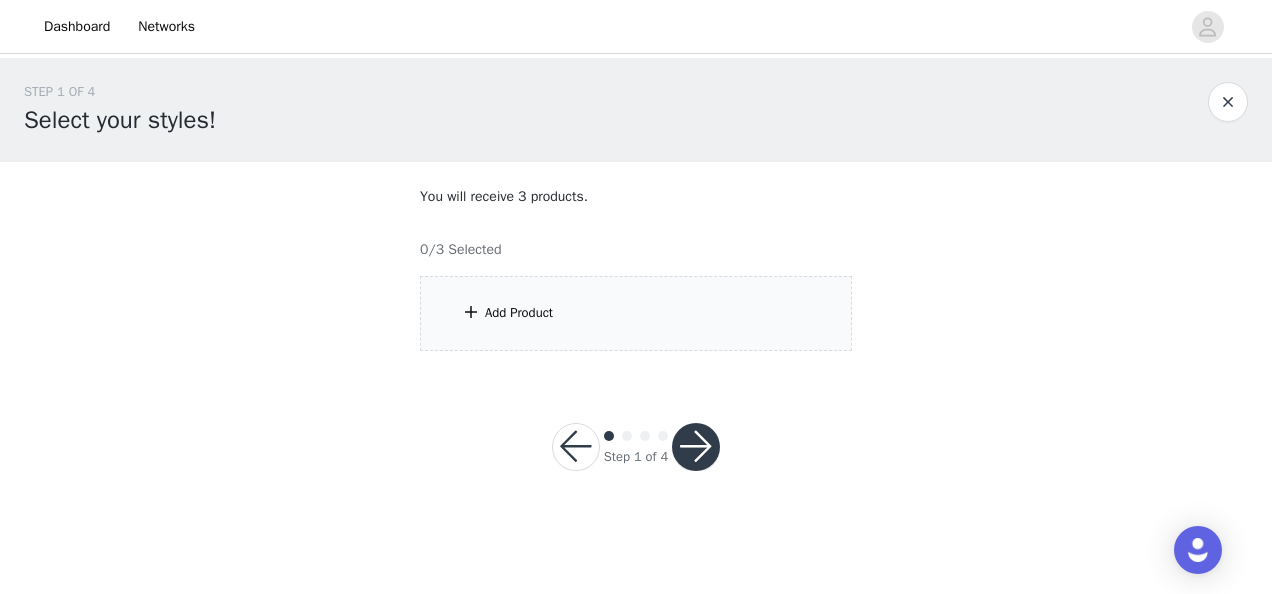 click on "Add Product" at bounding box center (519, 313) 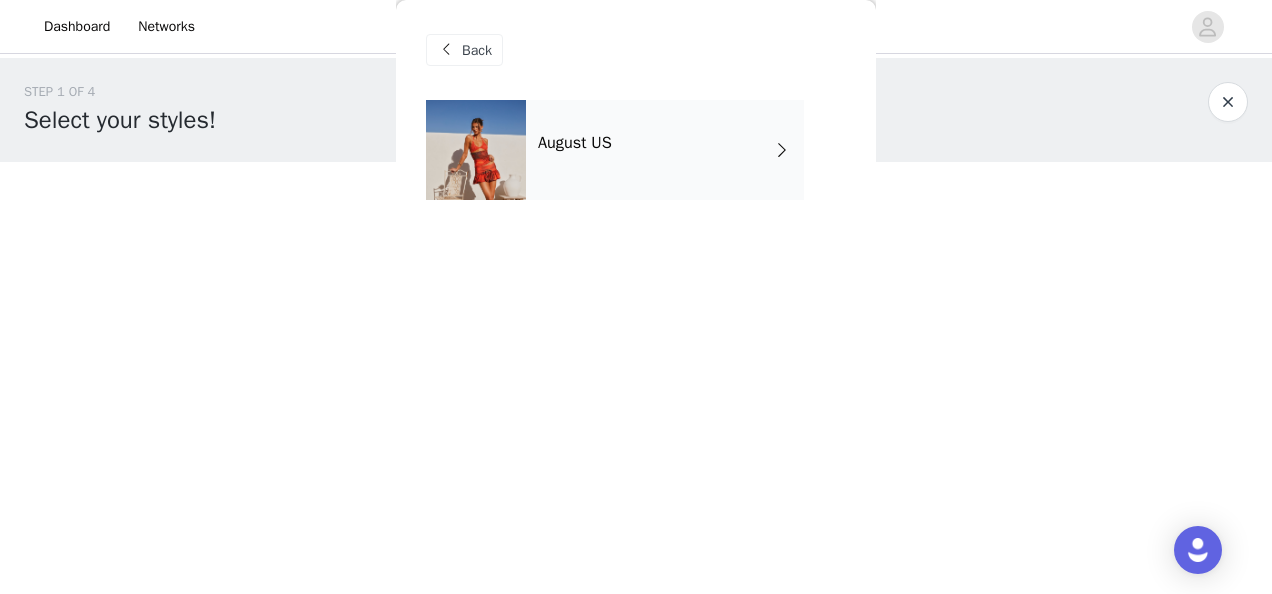 click on "August US" at bounding box center (665, 150) 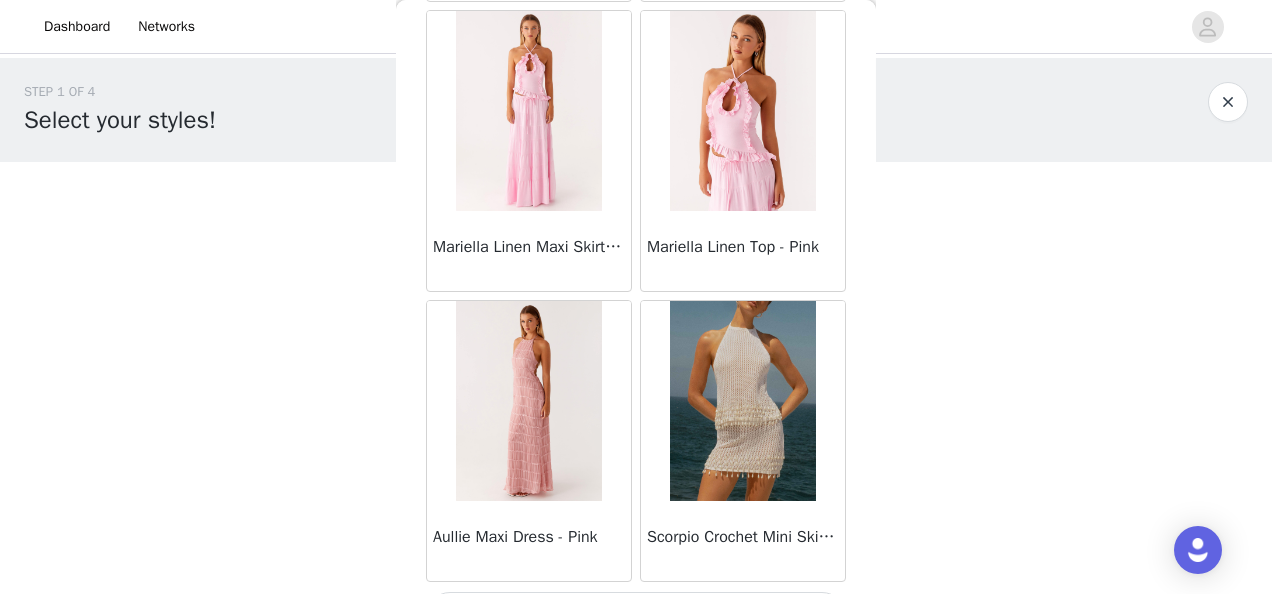 scroll, scrollTop: 2459, scrollLeft: 0, axis: vertical 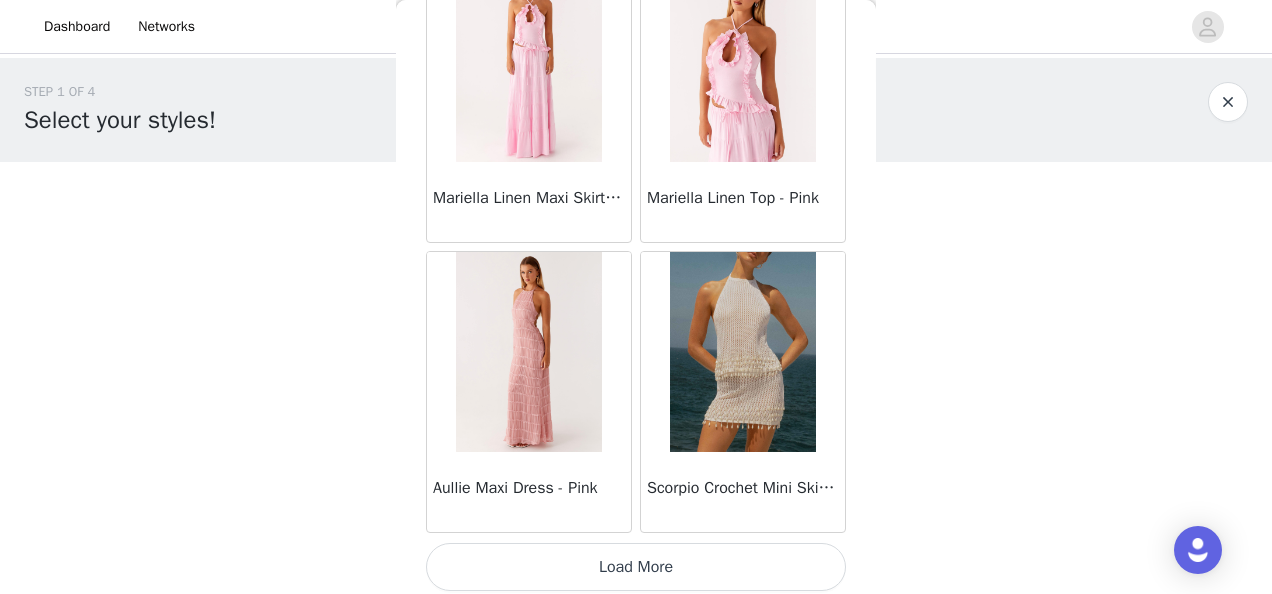 click on "Load More" at bounding box center [636, 567] 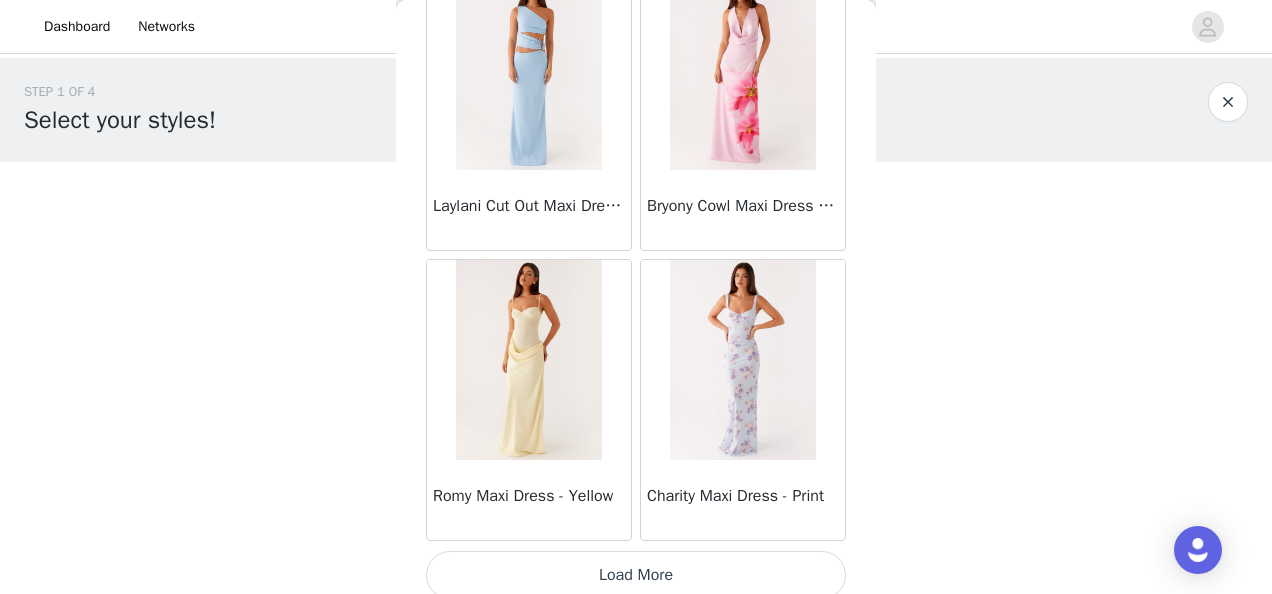 scroll, scrollTop: 5352, scrollLeft: 0, axis: vertical 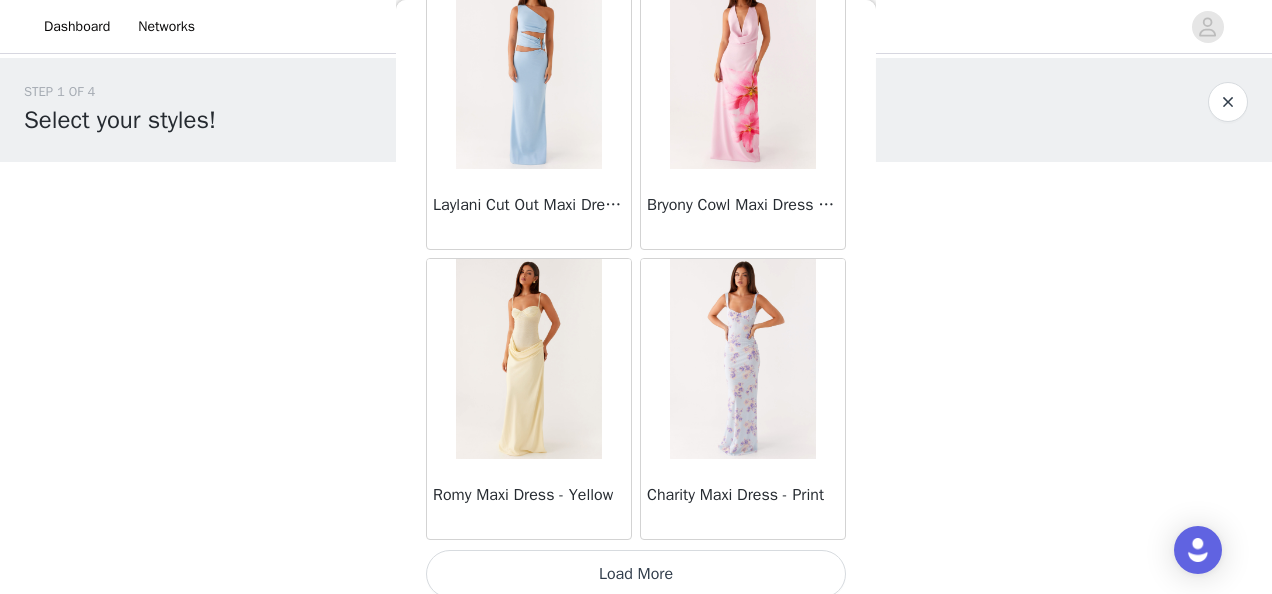 click on "Load More" at bounding box center (636, 574) 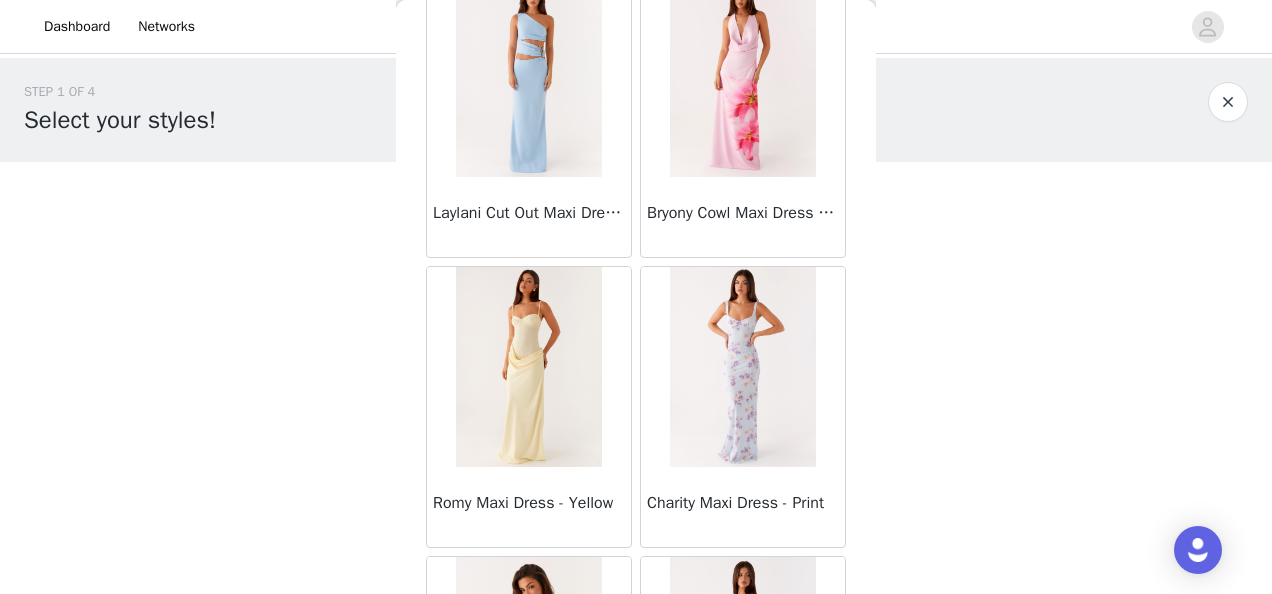 scroll, scrollTop: 5352, scrollLeft: 0, axis: vertical 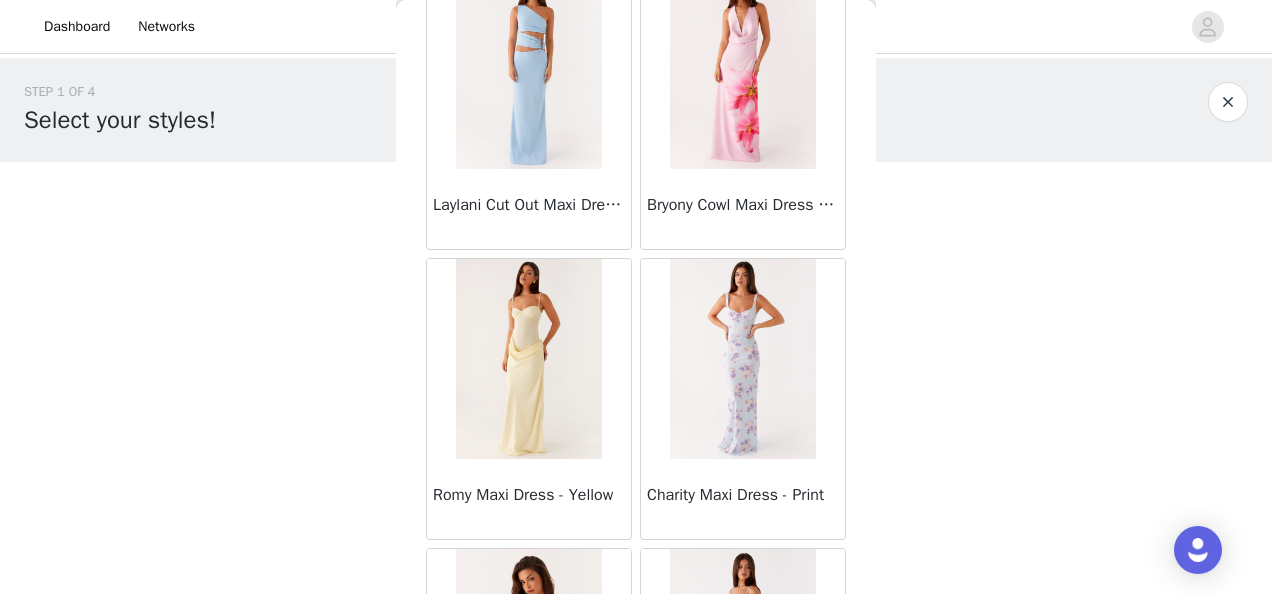 click at bounding box center [528, 359] 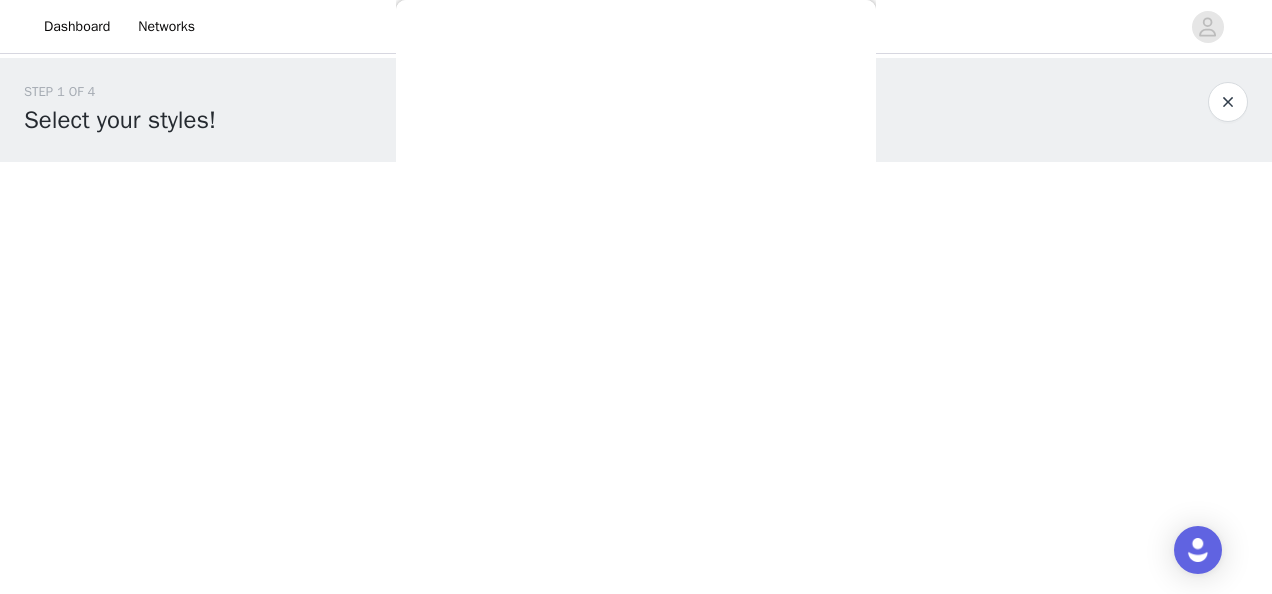 scroll, scrollTop: 0, scrollLeft: 0, axis: both 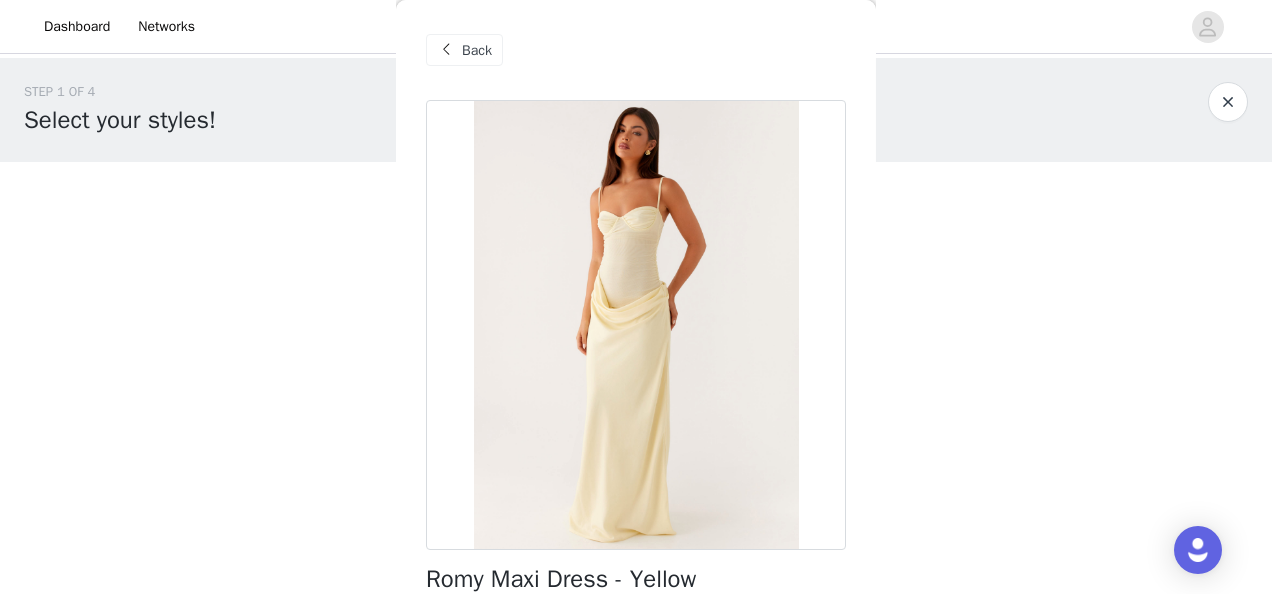 click on "Back" at bounding box center (477, 50) 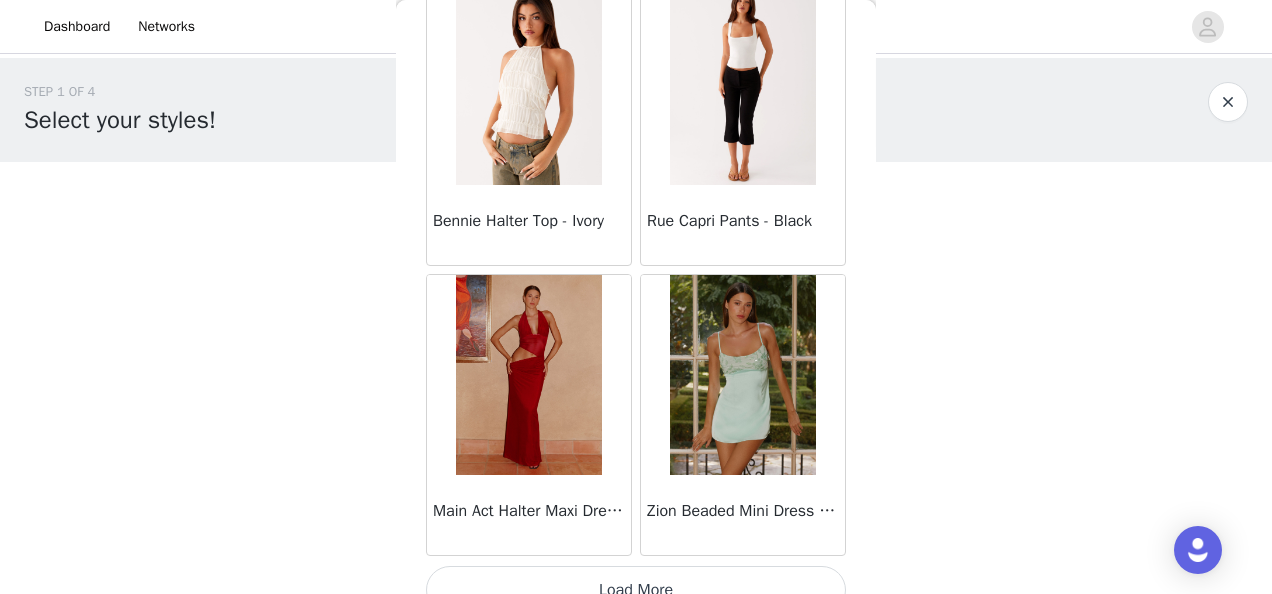 scroll, scrollTop: 8246, scrollLeft: 0, axis: vertical 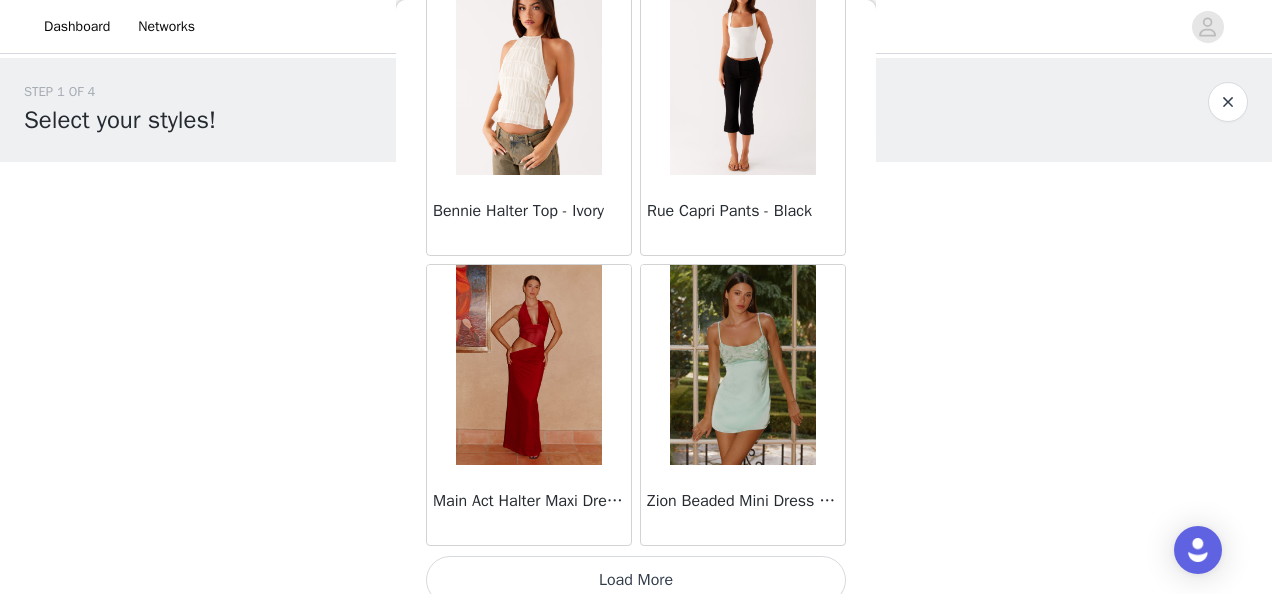 click on "Load More" at bounding box center (636, 580) 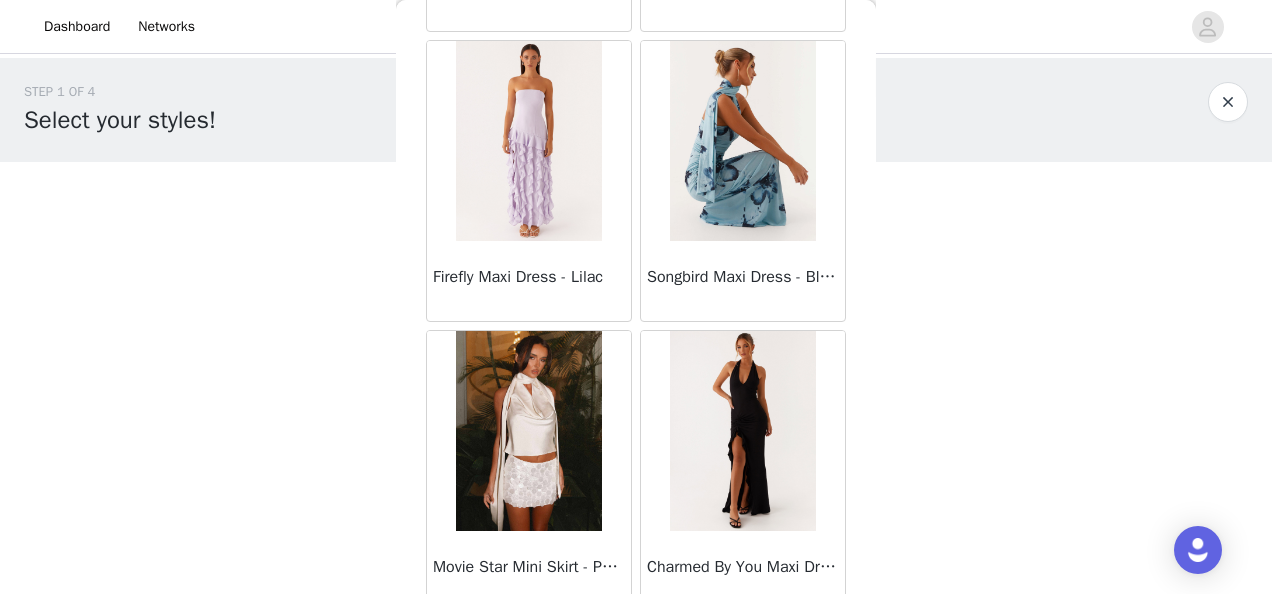 scroll, scrollTop: 11139, scrollLeft: 0, axis: vertical 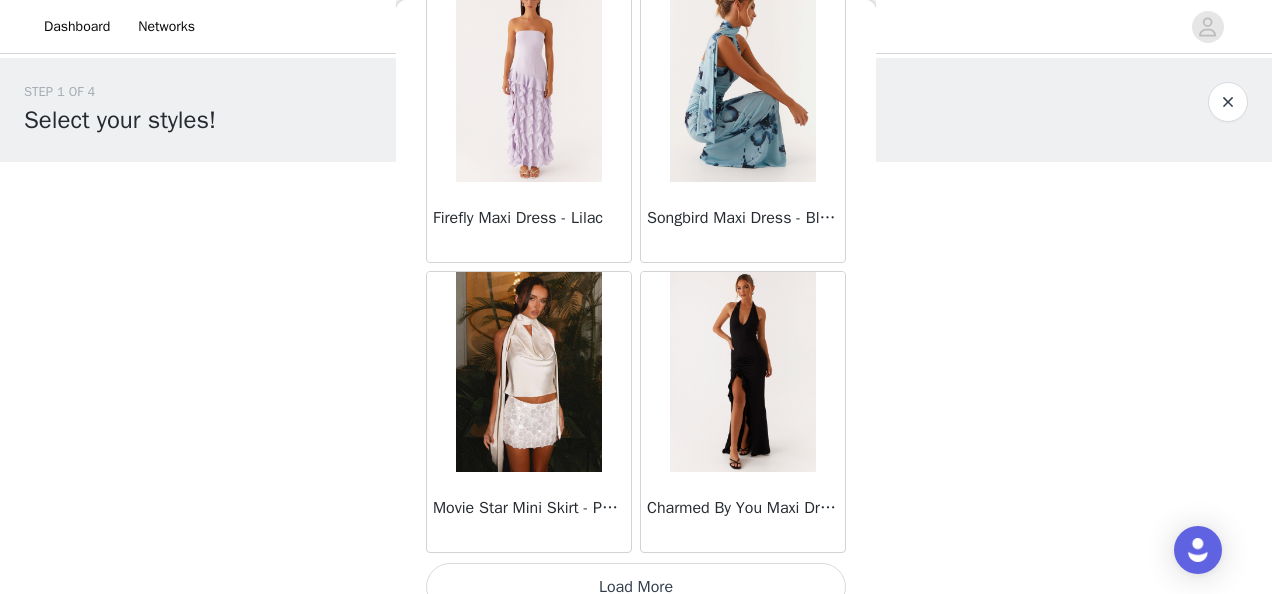 click on "Load More" at bounding box center [636, 587] 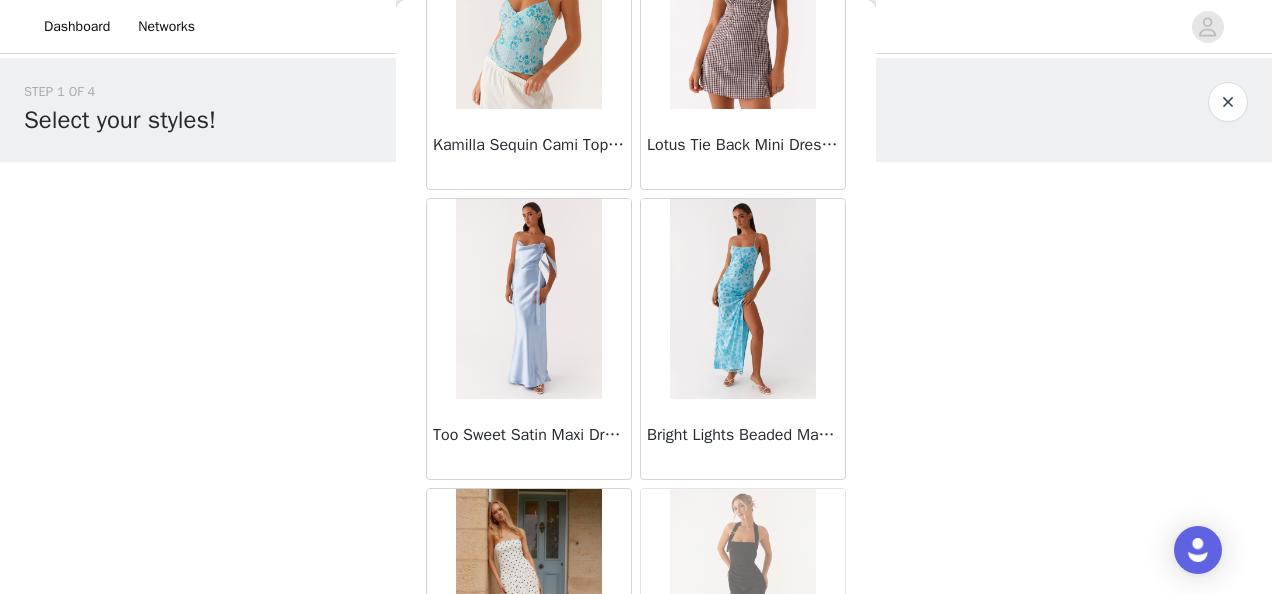 scroll, scrollTop: 14032, scrollLeft: 0, axis: vertical 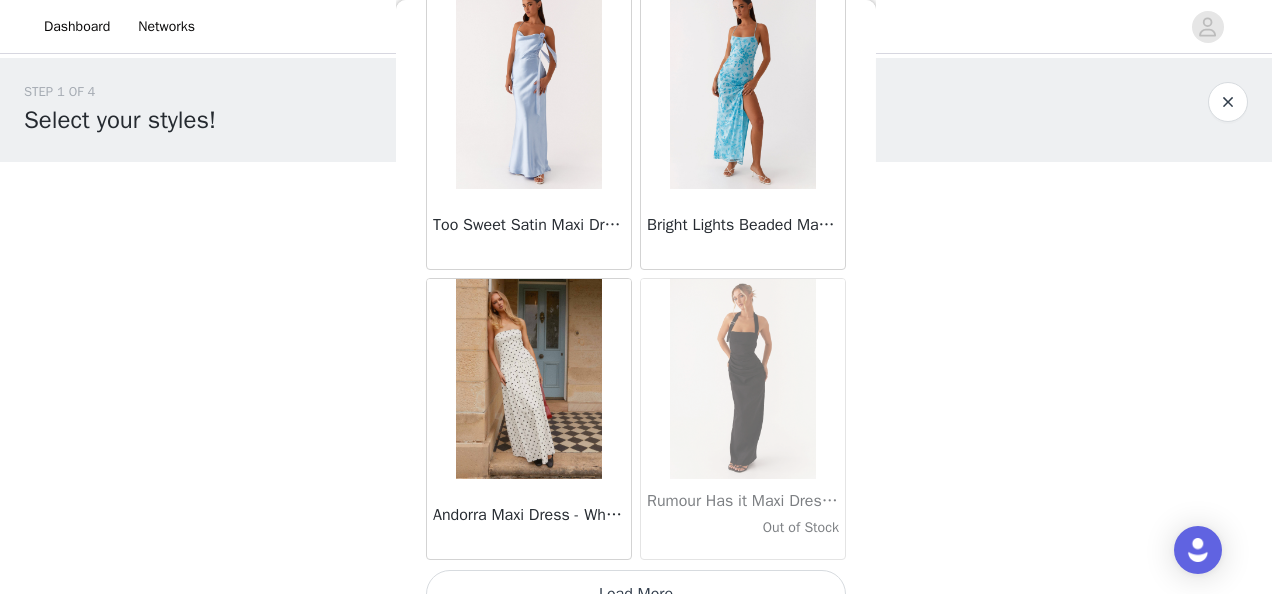 click on "Load More" at bounding box center [636, 594] 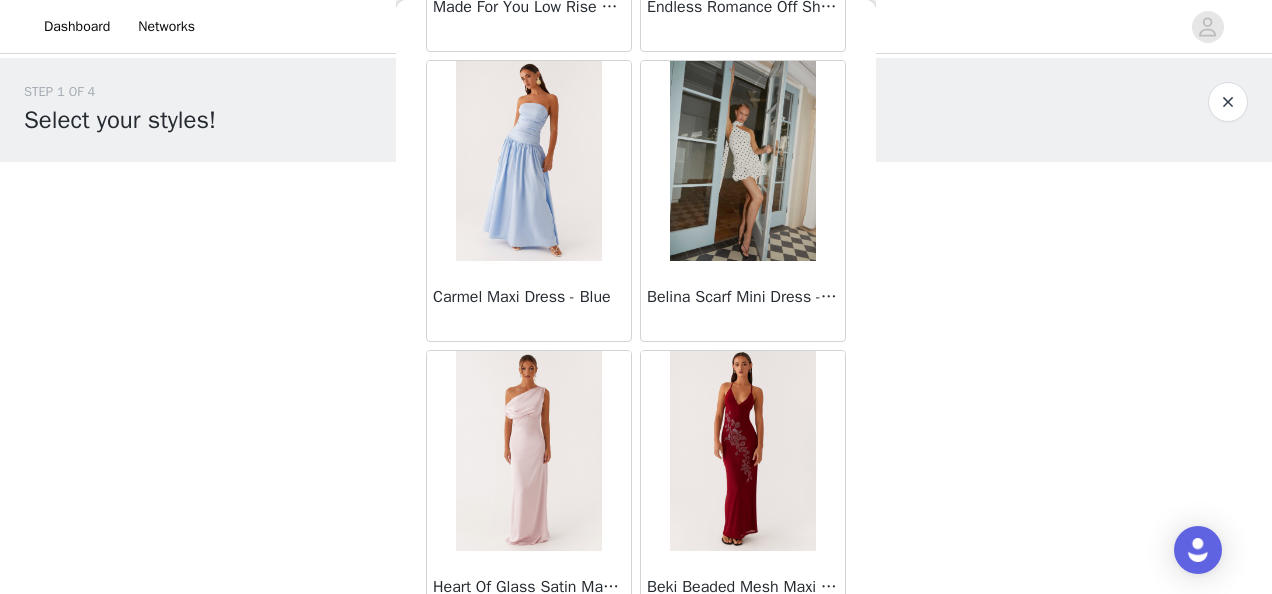 scroll, scrollTop: 16926, scrollLeft: 0, axis: vertical 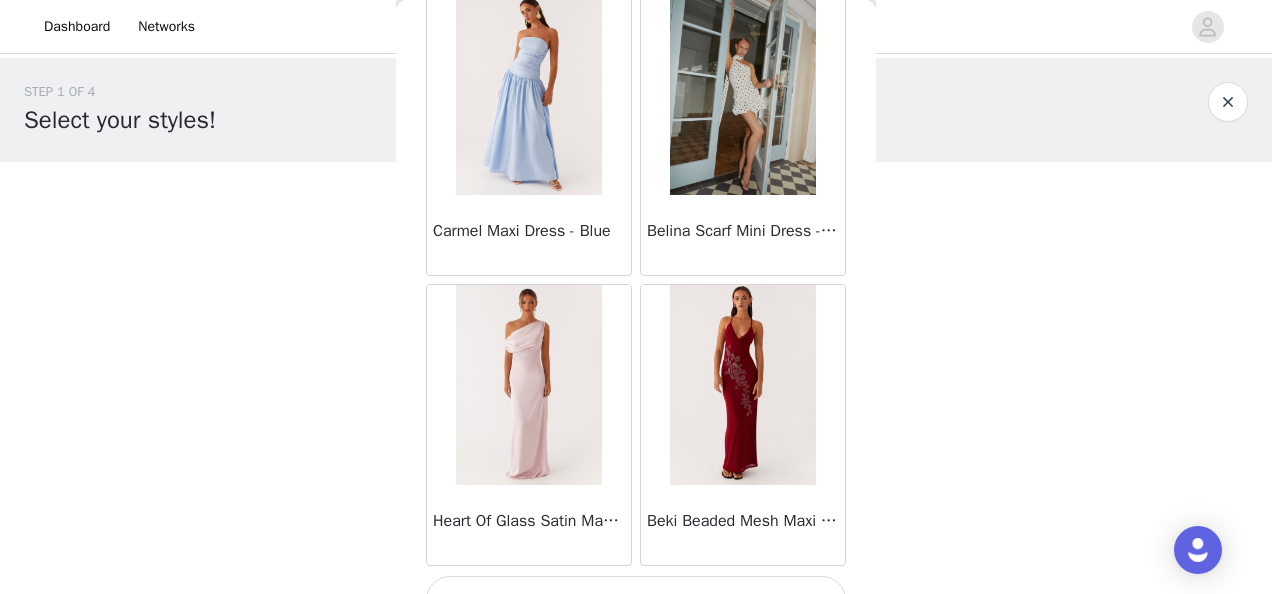 click on "Load More" at bounding box center (636, 600) 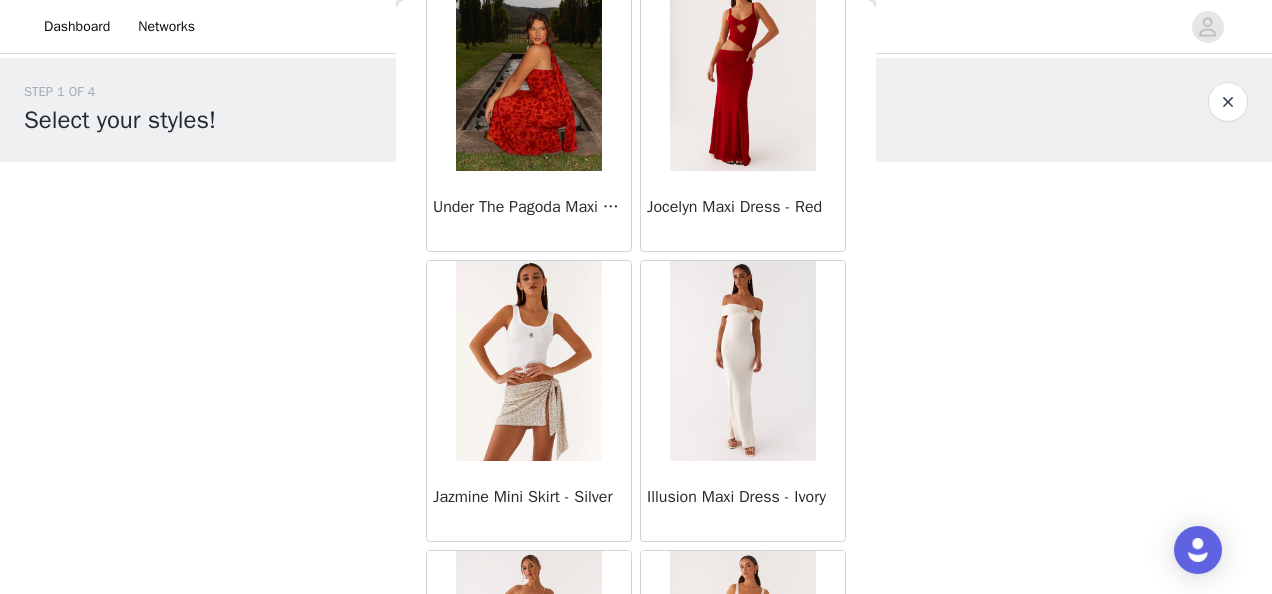 scroll, scrollTop: 18098, scrollLeft: 0, axis: vertical 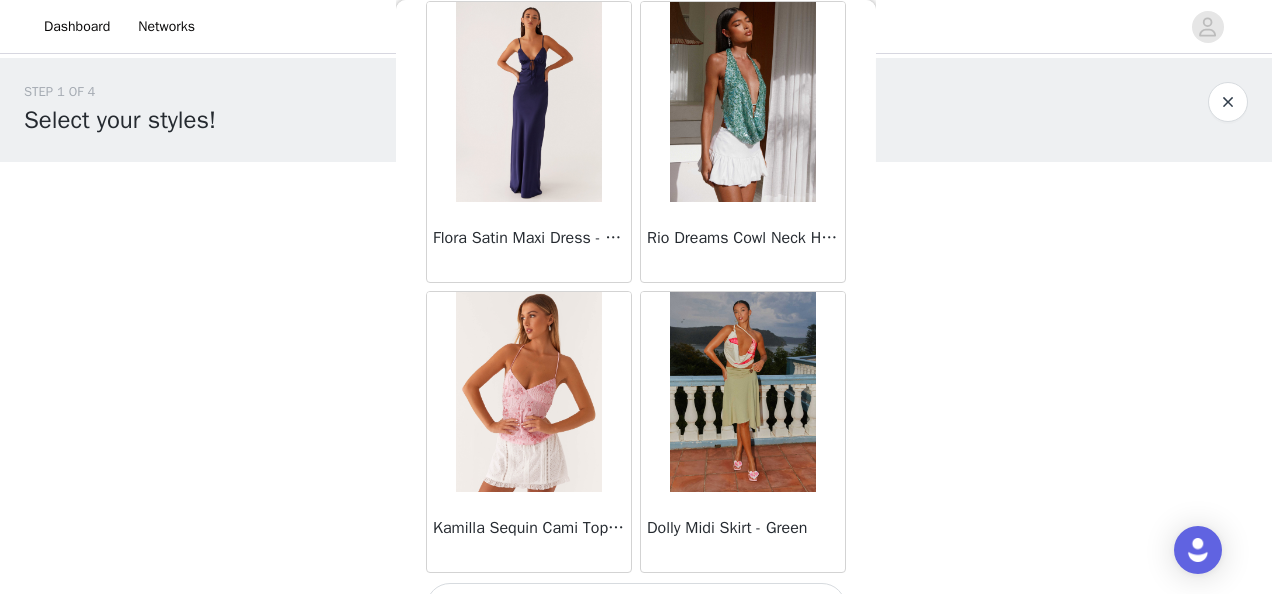 click on "Load More" at bounding box center (636, 607) 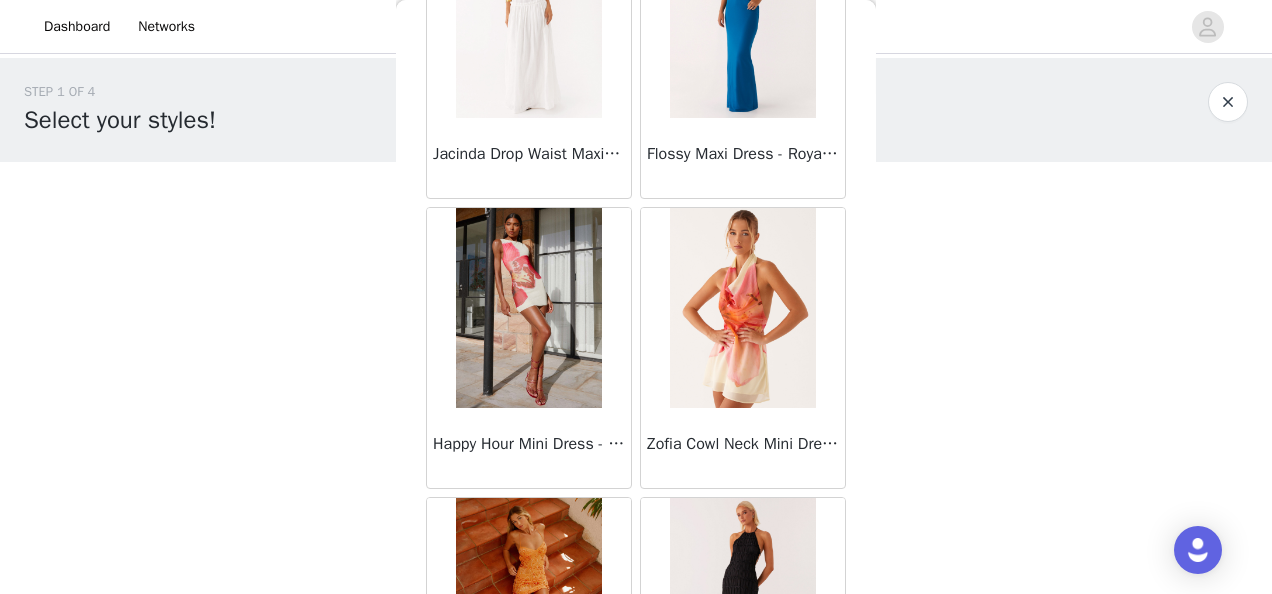 scroll, scrollTop: 22712, scrollLeft: 0, axis: vertical 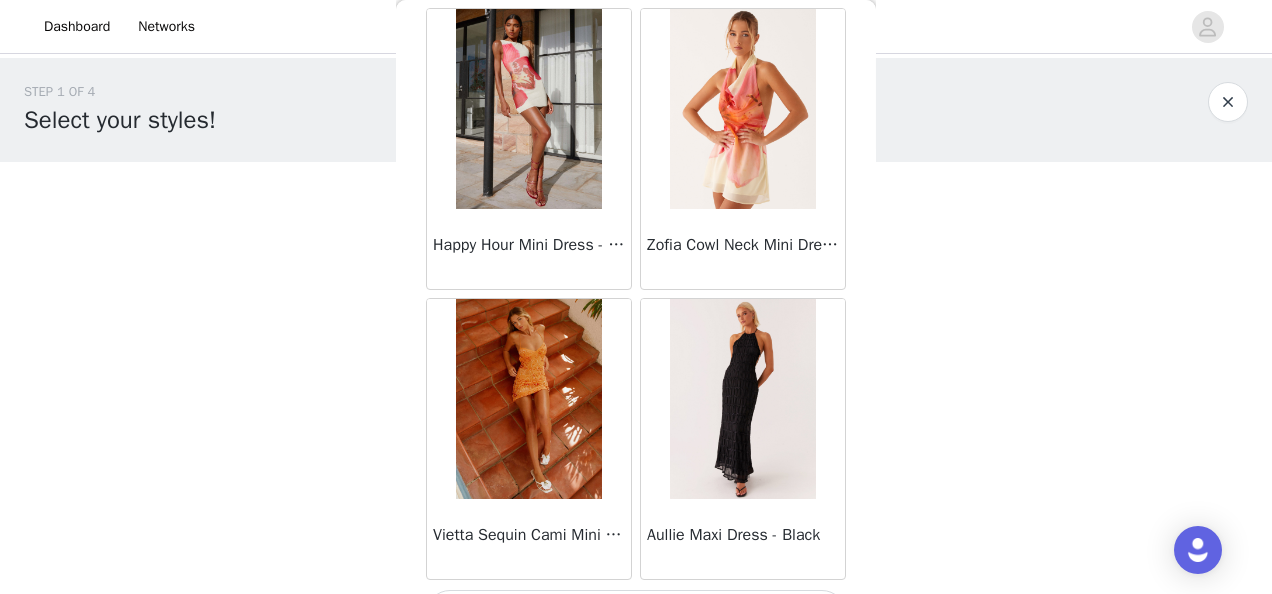 click on "Load More" at bounding box center (636, 614) 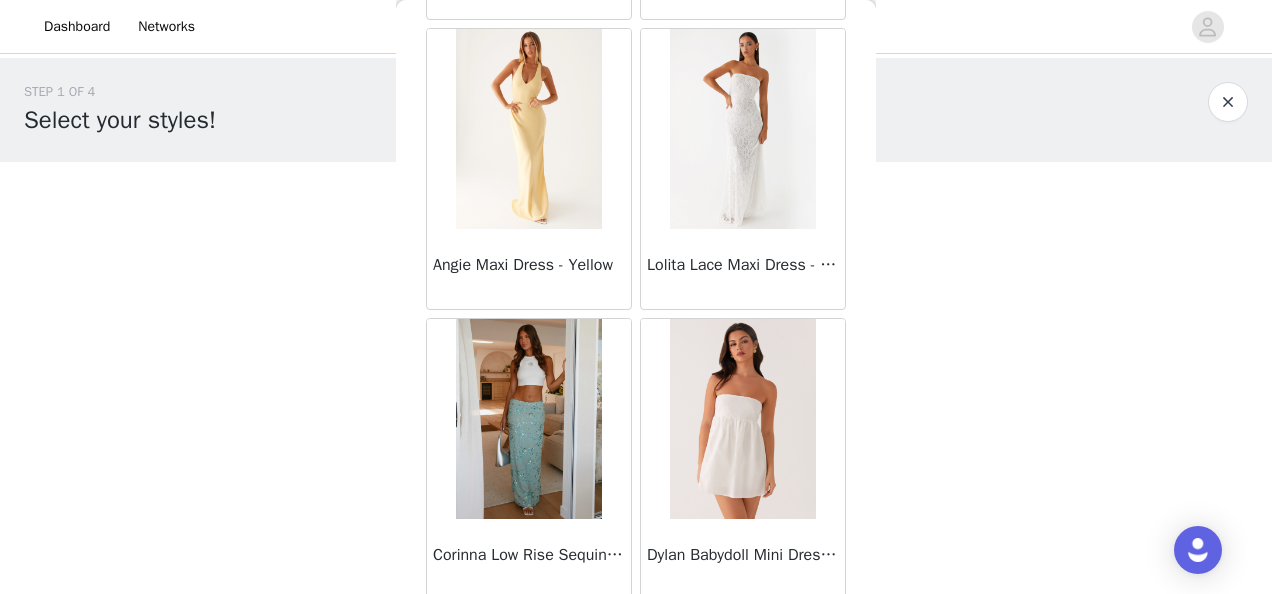 scroll, scrollTop: 25606, scrollLeft: 0, axis: vertical 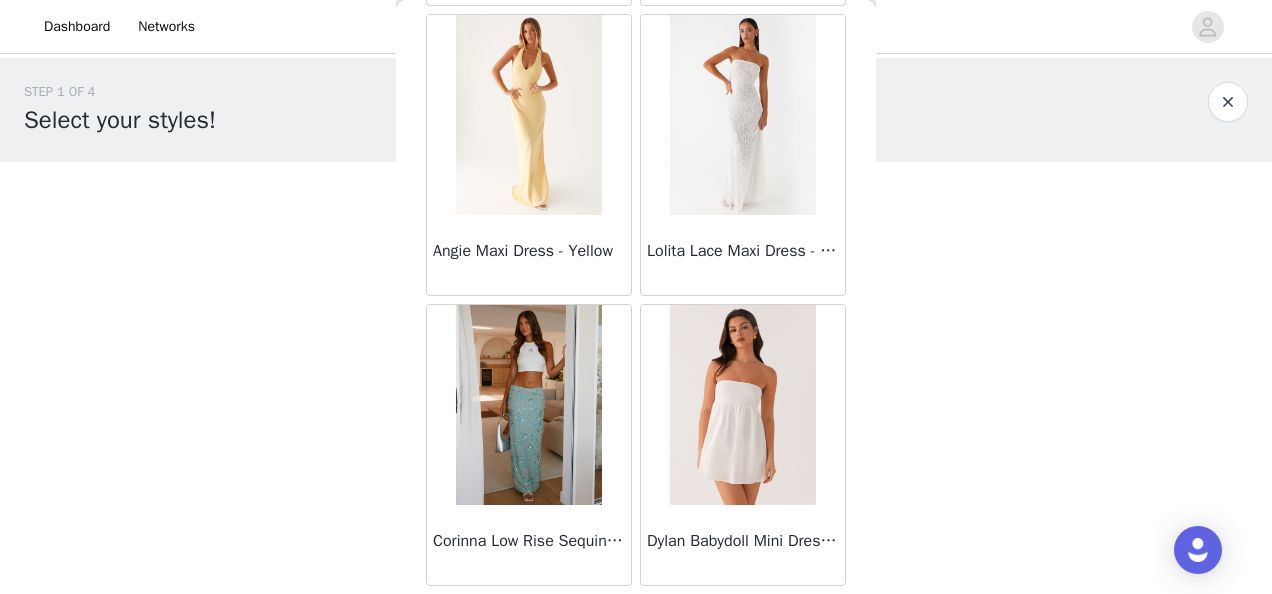 click on "Load More" at bounding box center [636, 620] 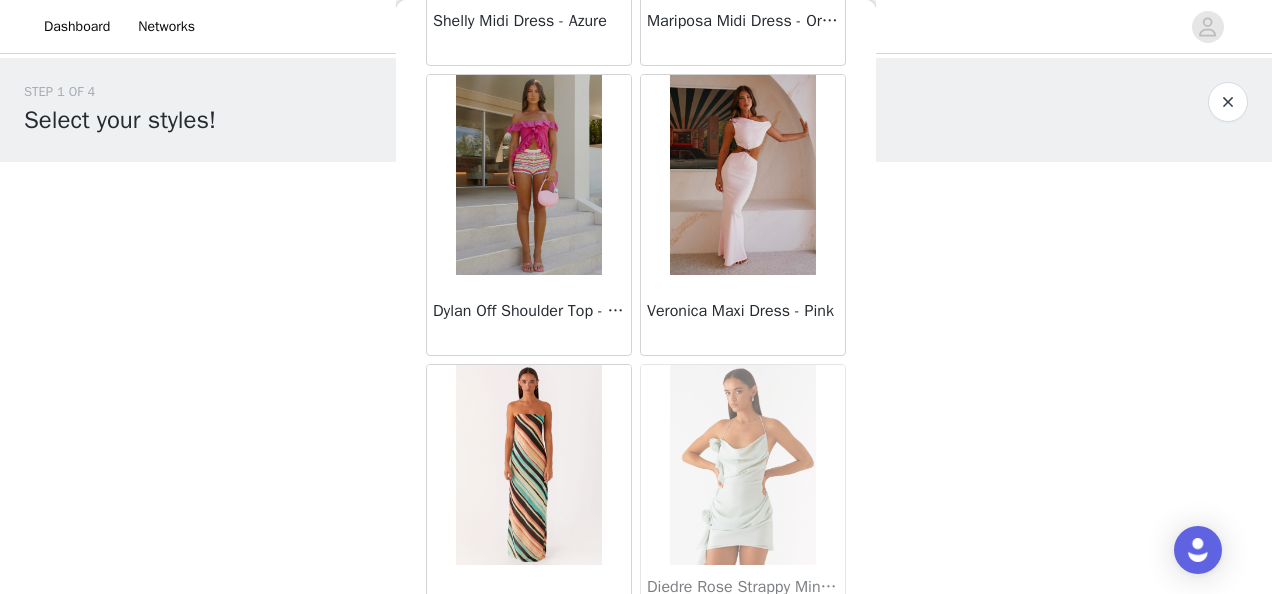 scroll, scrollTop: 28499, scrollLeft: 0, axis: vertical 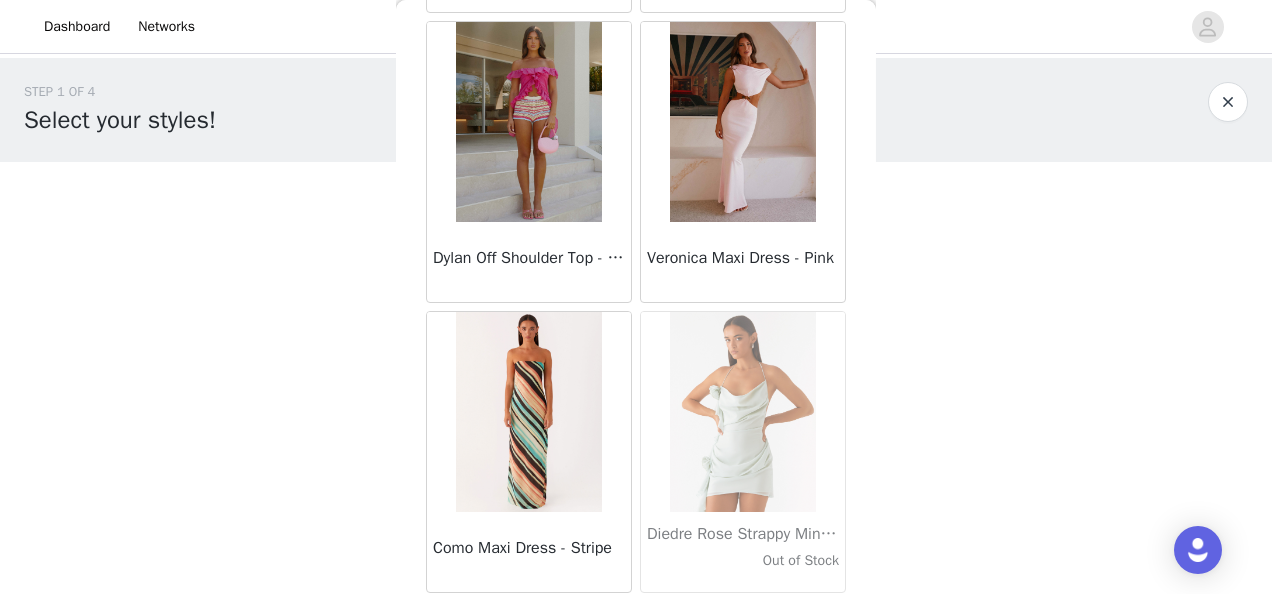 click on "Load More" at bounding box center [636, 627] 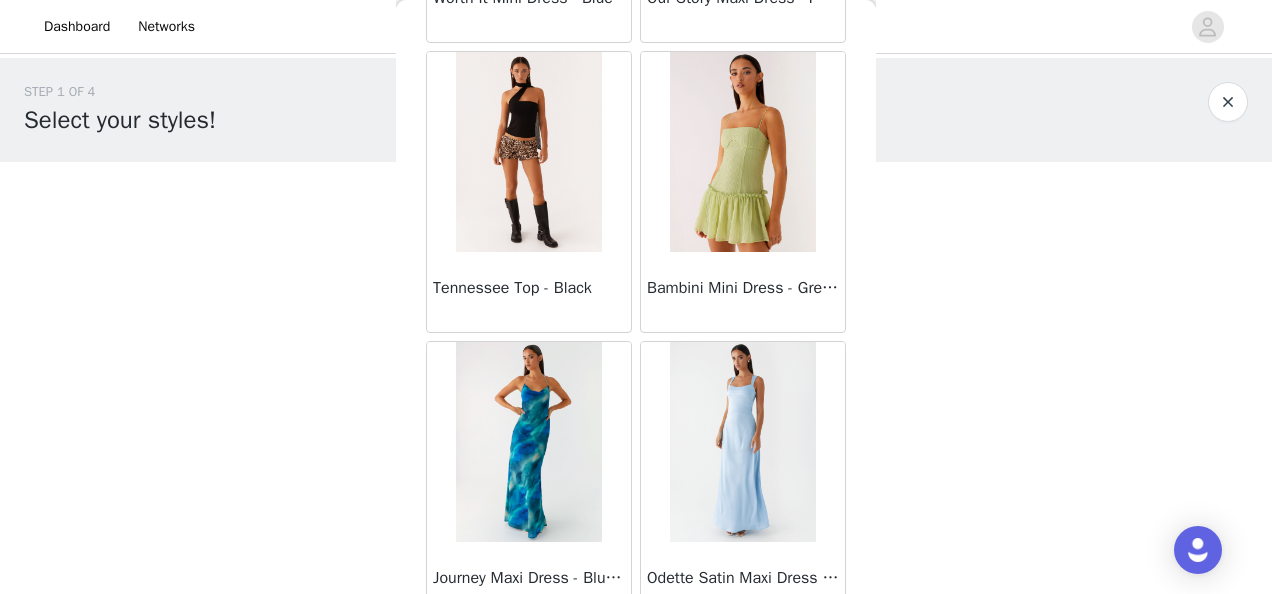 scroll, scrollTop: 31392, scrollLeft: 0, axis: vertical 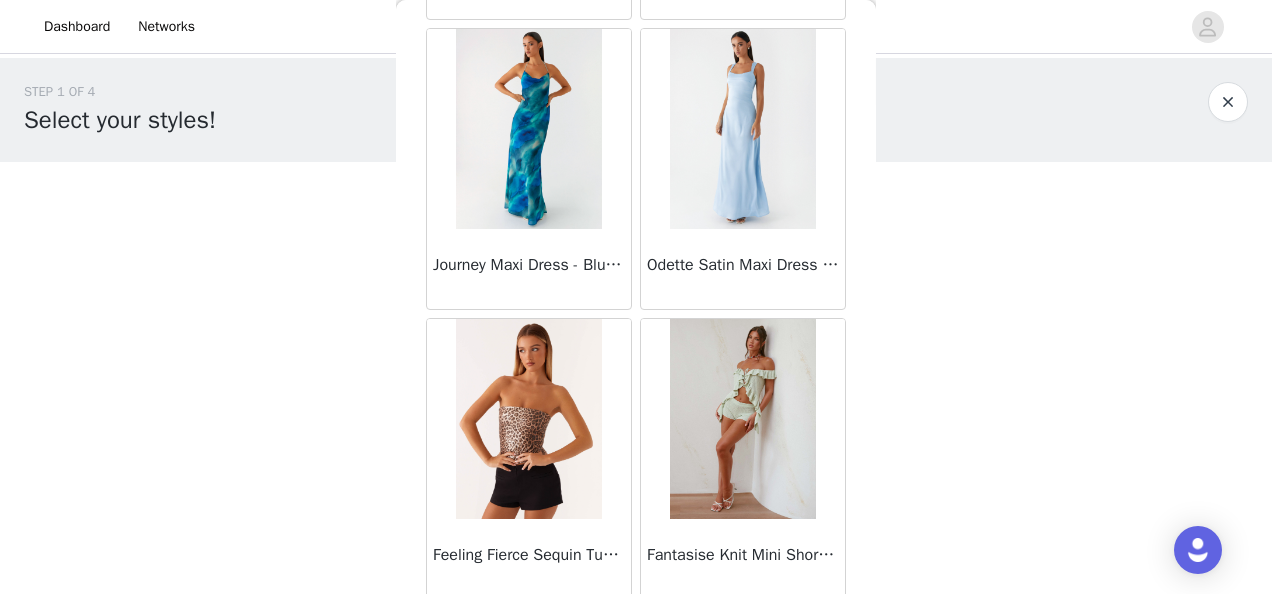 click on "Load More" at bounding box center (636, 634) 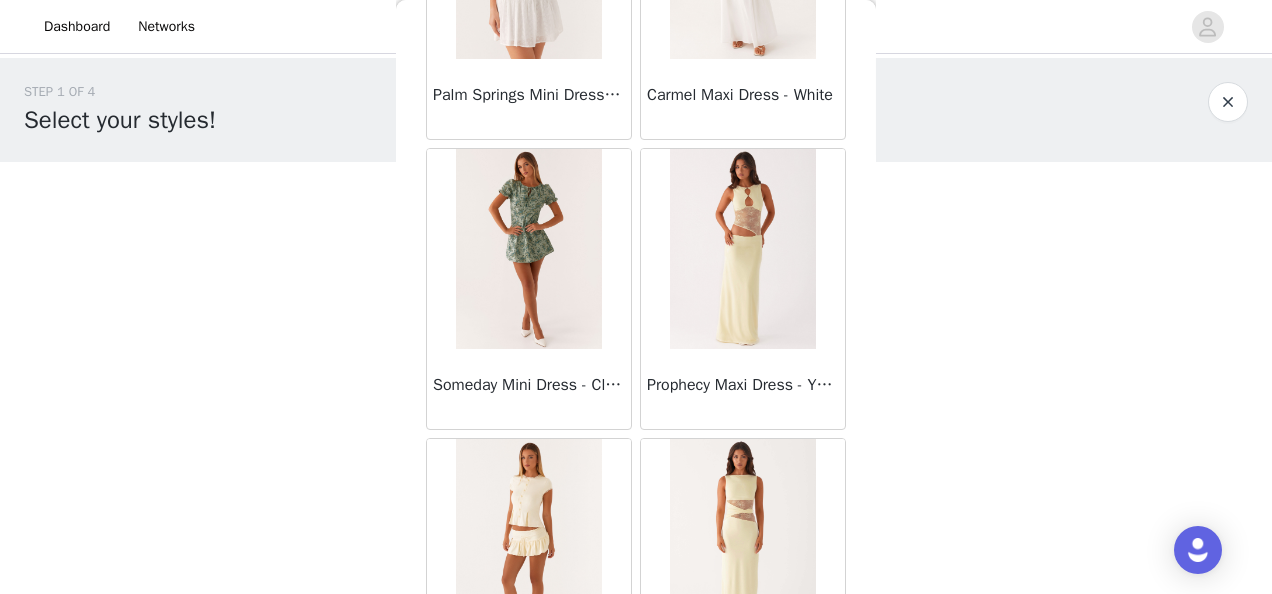 scroll, scrollTop: 33886, scrollLeft: 0, axis: vertical 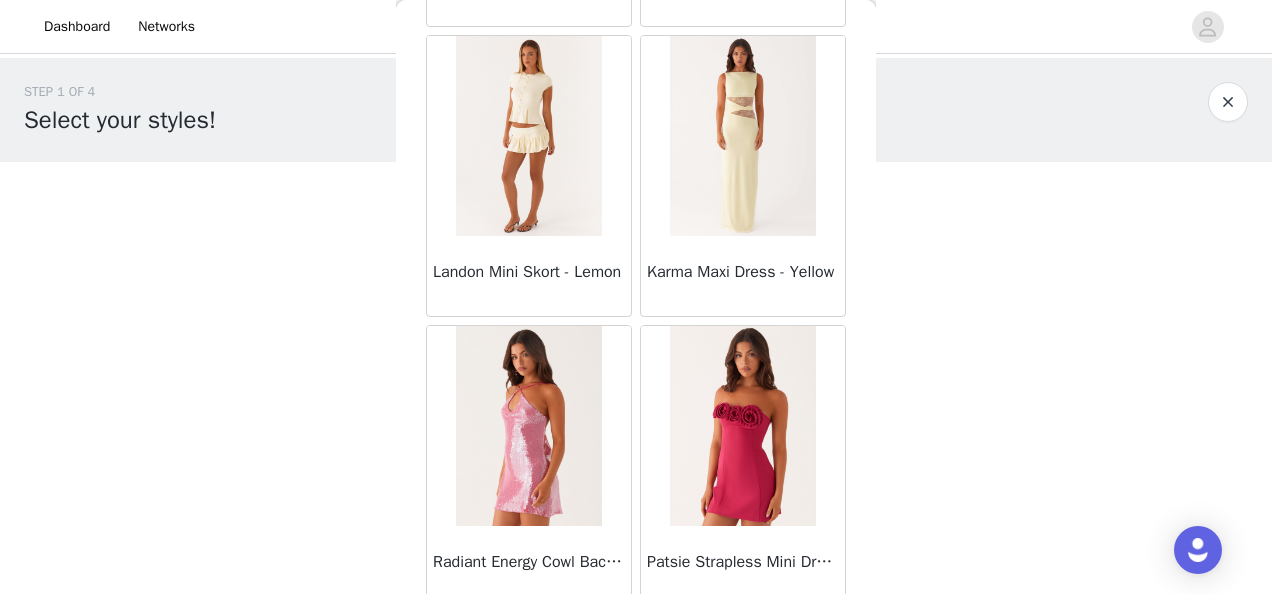 click on "Load More" at bounding box center [636, 641] 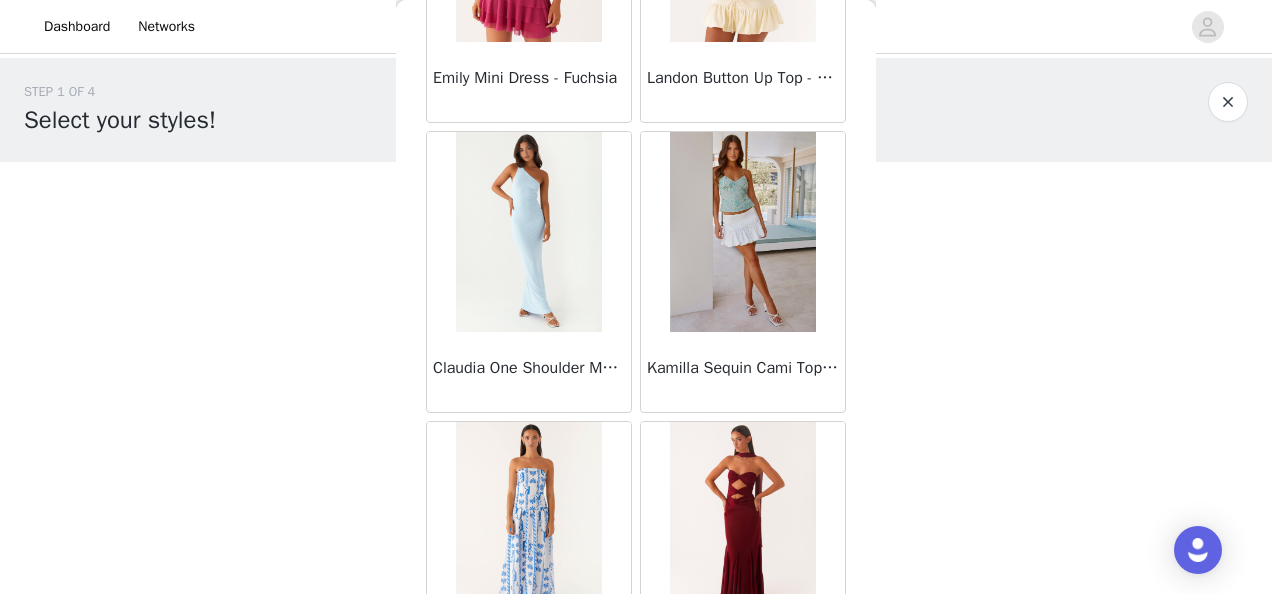 scroll, scrollTop: 37179, scrollLeft: 0, axis: vertical 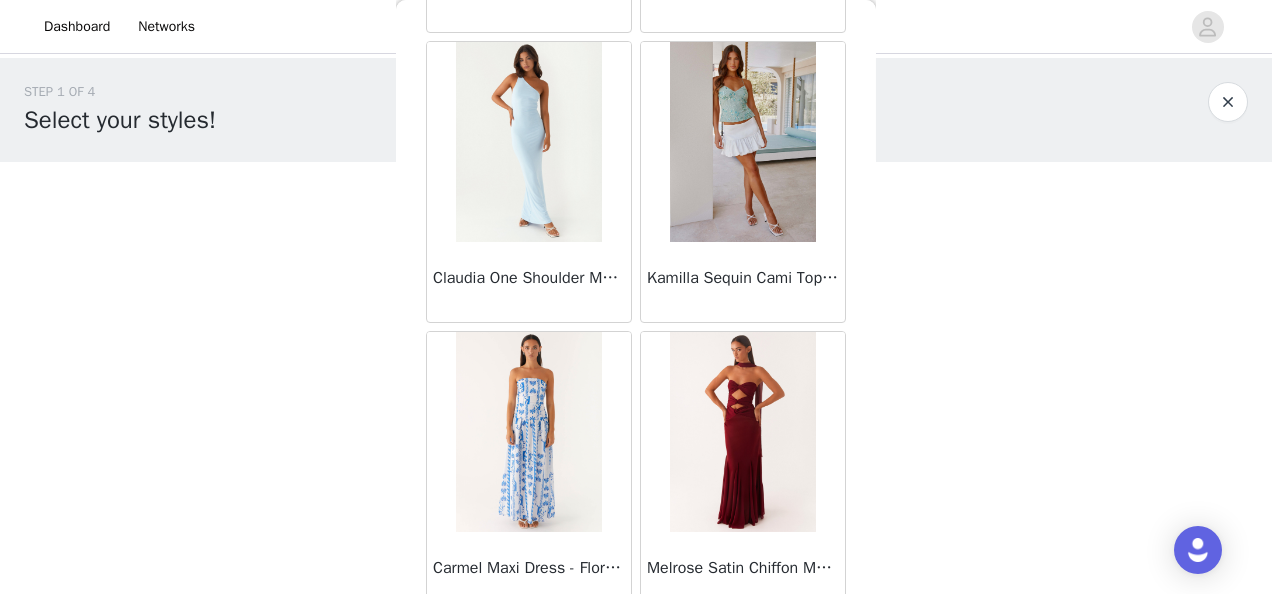 click on "Load More" at bounding box center (636, 647) 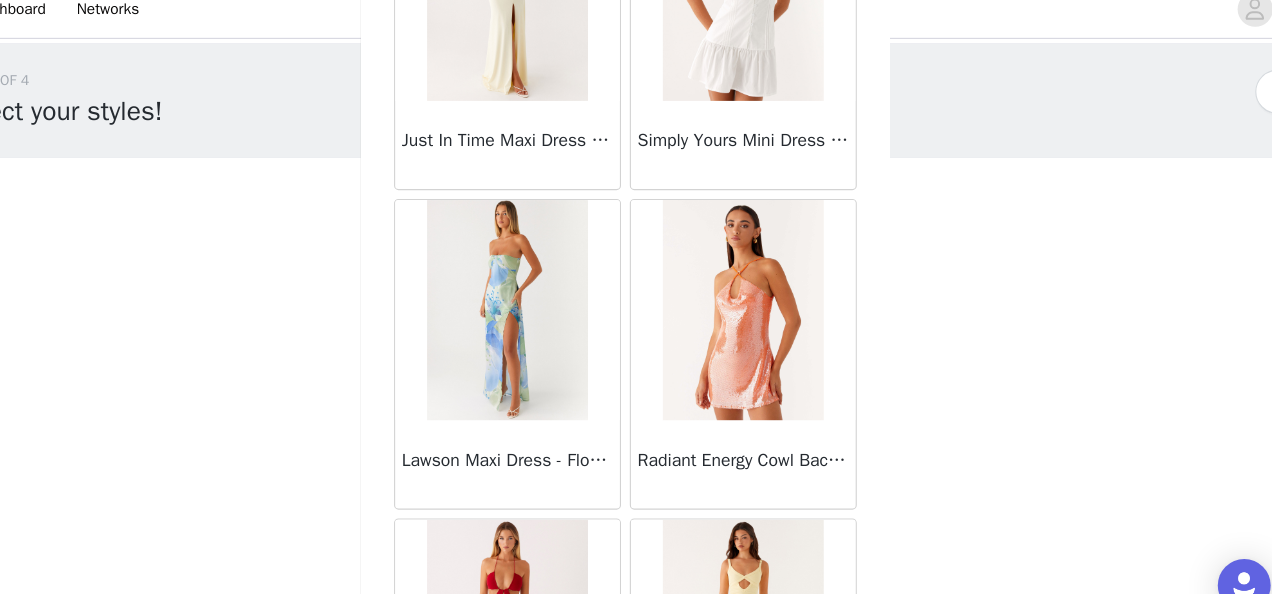 scroll, scrollTop: 38760, scrollLeft: 0, axis: vertical 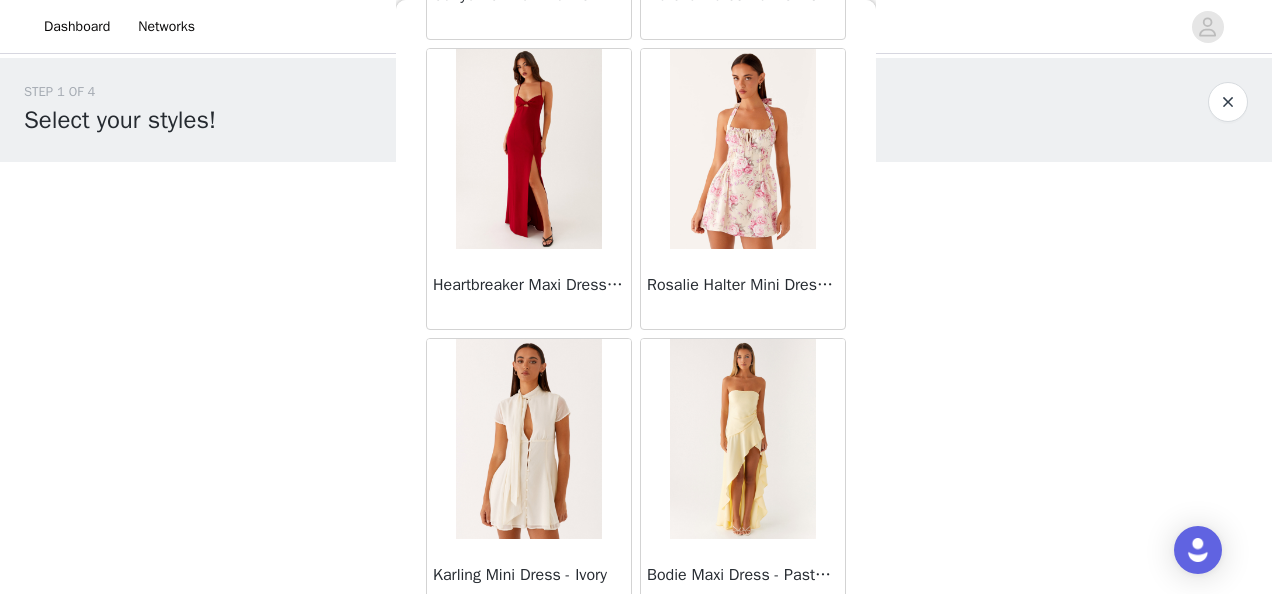 click at bounding box center [528, 439] 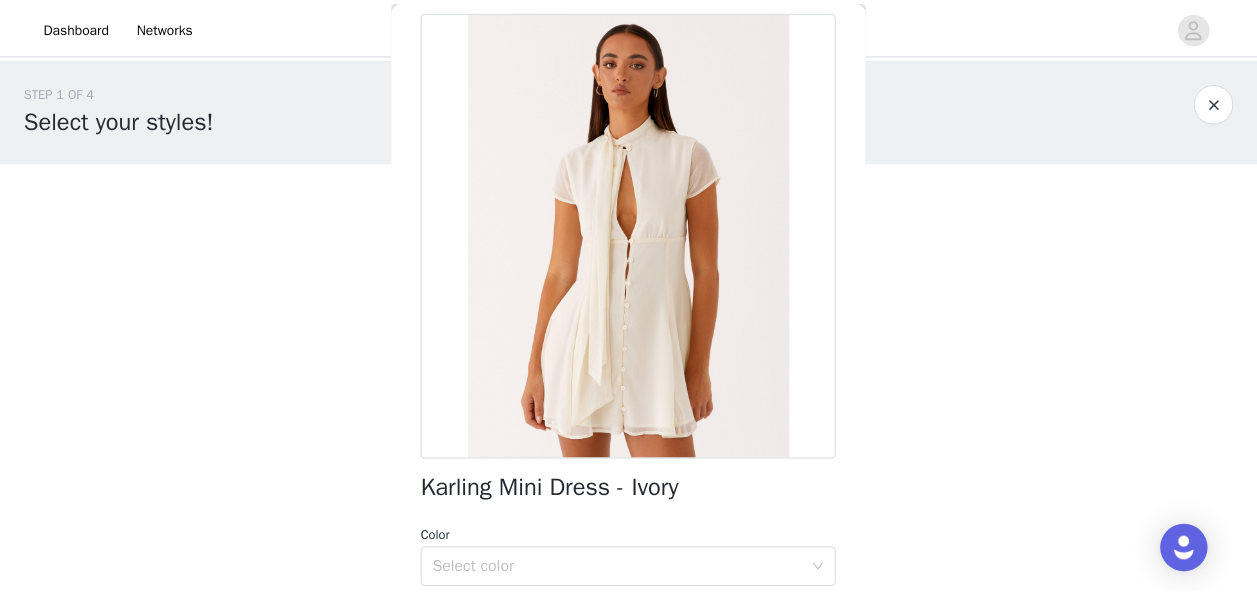 scroll, scrollTop: 268, scrollLeft: 0, axis: vertical 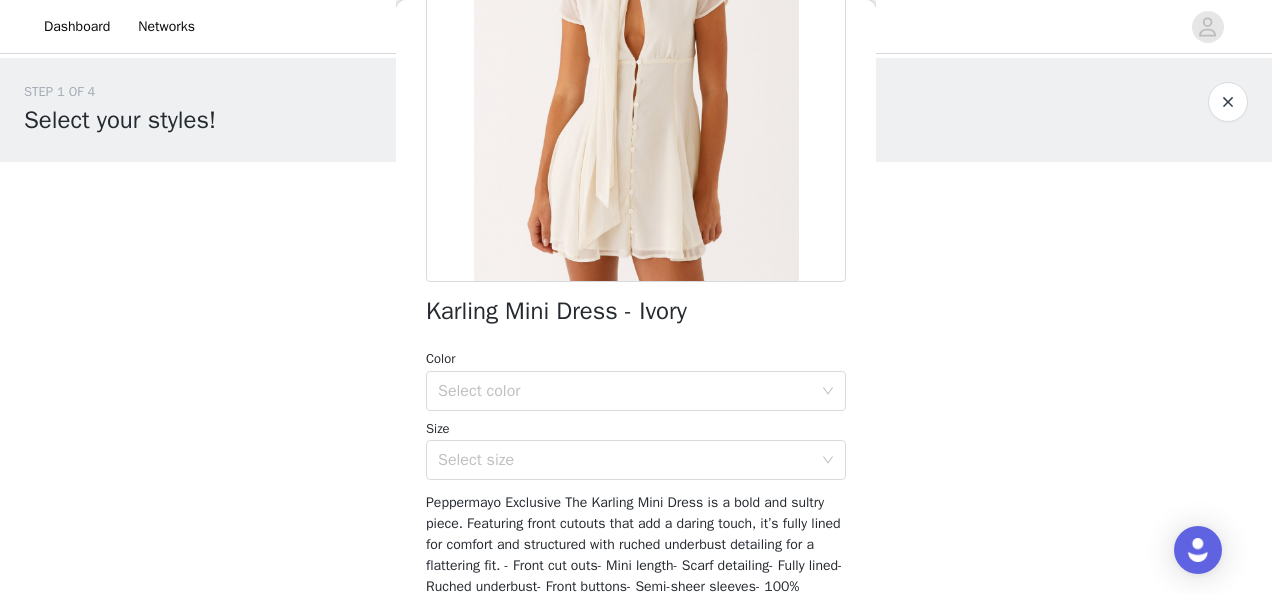 click on "STEP 1 OF 4
Select your styles!
You will receive 3 products.       0/3 Selected           Add Product       Back     Karling Mini Dress - Ivory               Color   Select color Size   Select size   Peppermayo Exclusive The Karling Mini Dress is a bold and sultry piece. Featuring front cutouts that add a daring touch, it’s fully lined for comfort and structured with ruched underbust detailing for a flattering fit. - Front cut outs- Mini length- Scarf detailing- Fully lined- Ruched underbust- Front buttons- Semi-sheer sleeves- 100% Polyester- Lining: 95% Polyester, 5% Spandex Size AU 8 / US 4 garment measurements: Bust: 67 cm / 26.4 inWaist: 62 cm / 24.4 inHem: 140 cm / 55.1 inHip: 80 cm / 31.5 inLength: 143 cm / 56.3 in [PERSON] is 177cm and wears size AU 6 / size US 2   Add Product" at bounding box center [636, 216] 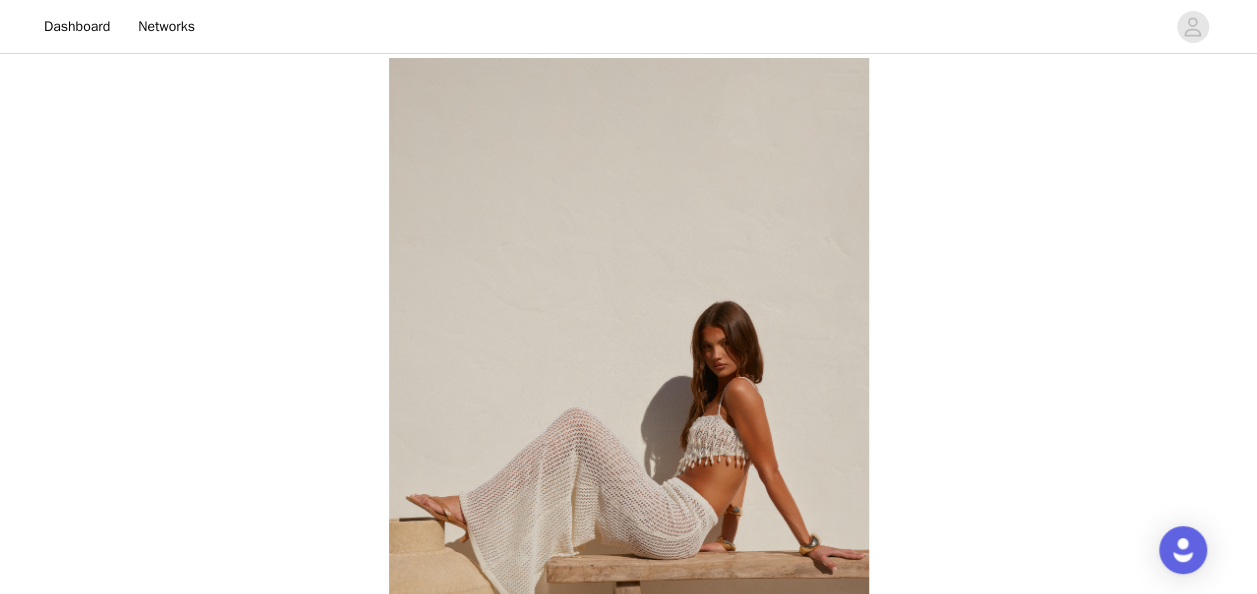 scroll, scrollTop: 538, scrollLeft: 0, axis: vertical 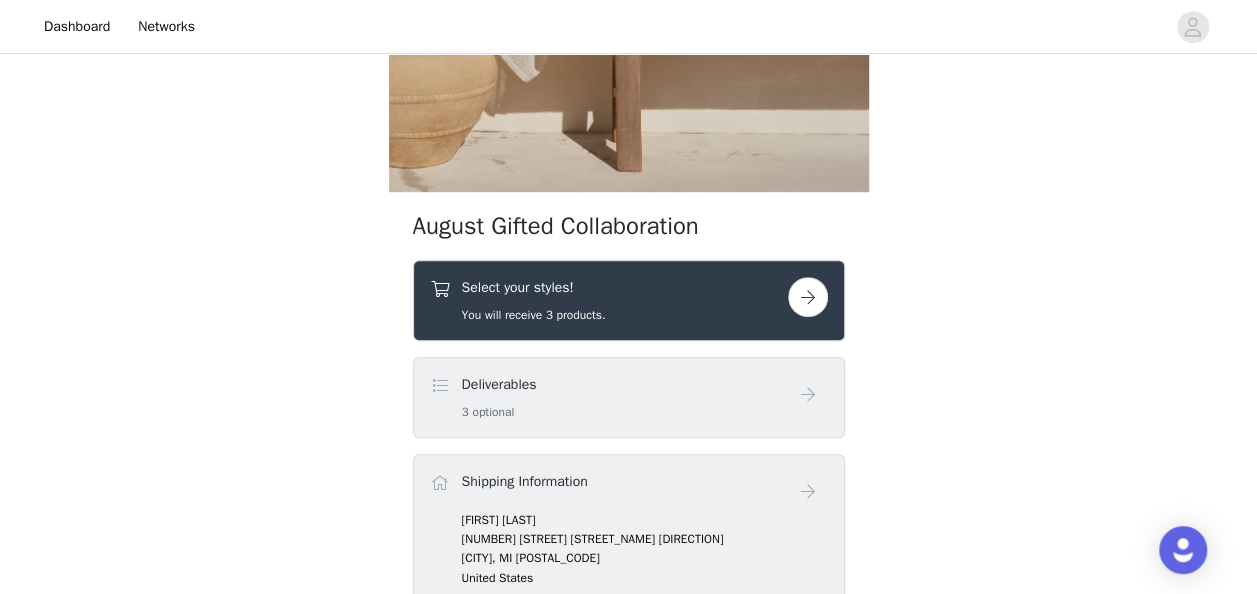 click at bounding box center (808, 297) 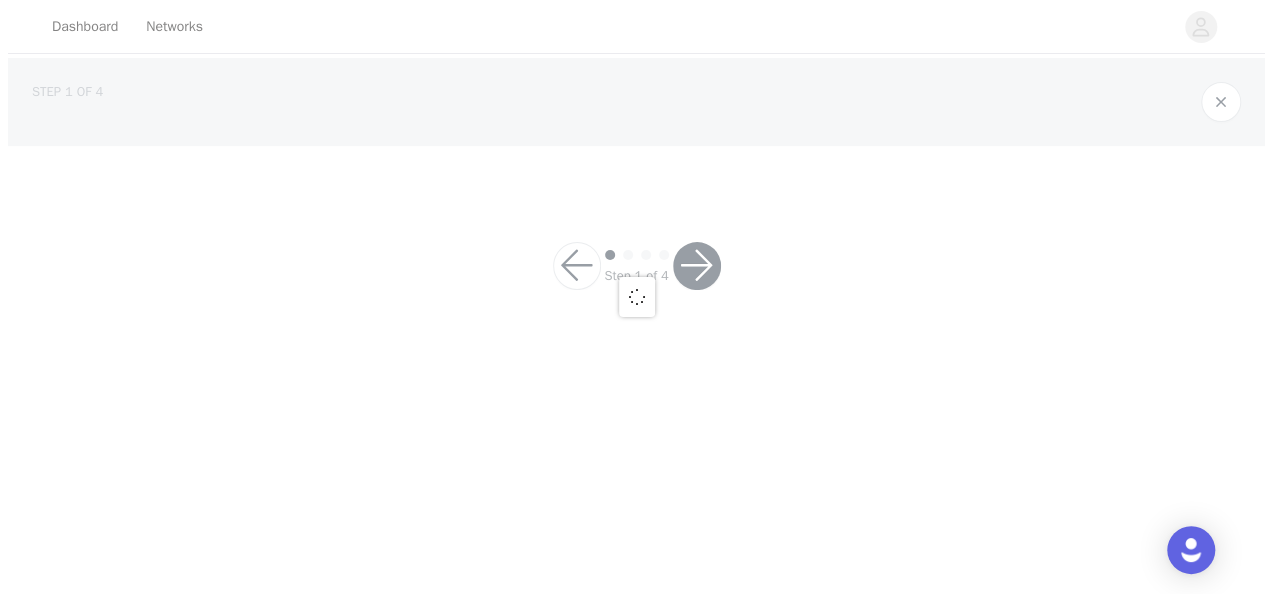scroll, scrollTop: 0, scrollLeft: 0, axis: both 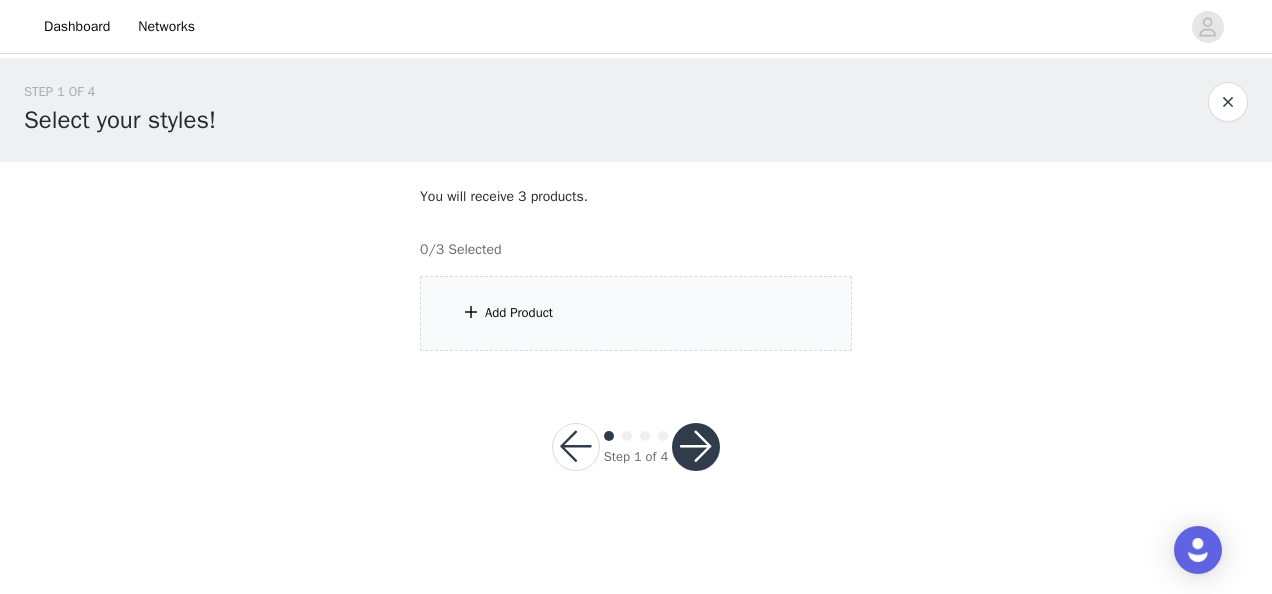 click on "Add Product" at bounding box center [636, 313] 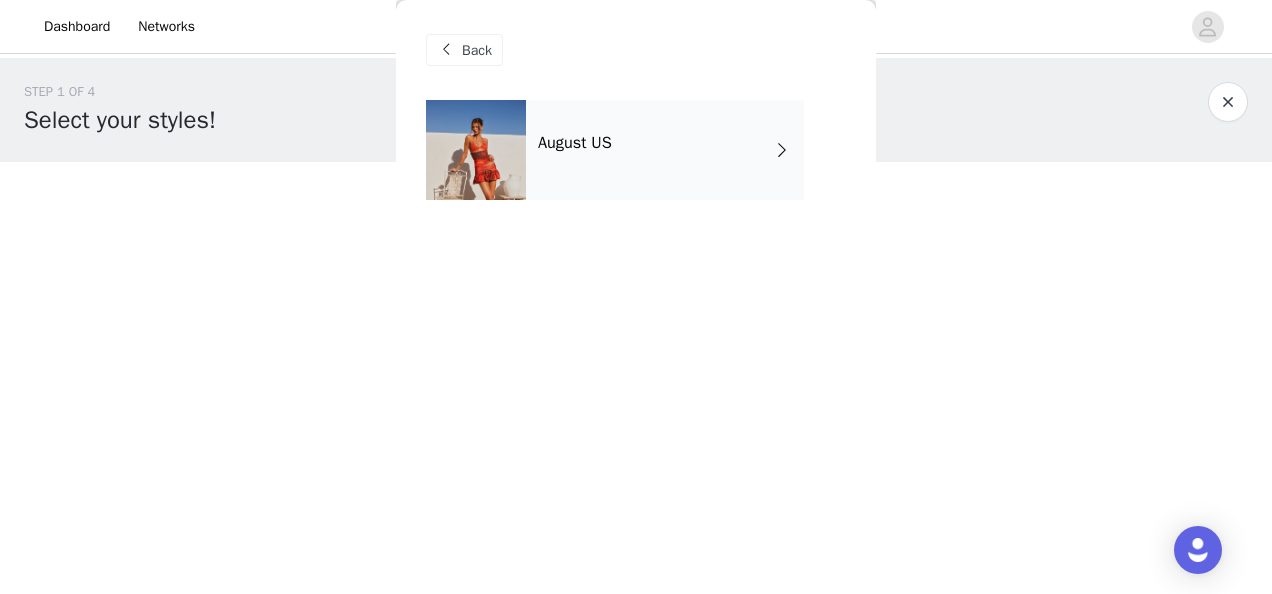 click on "August US" at bounding box center (575, 143) 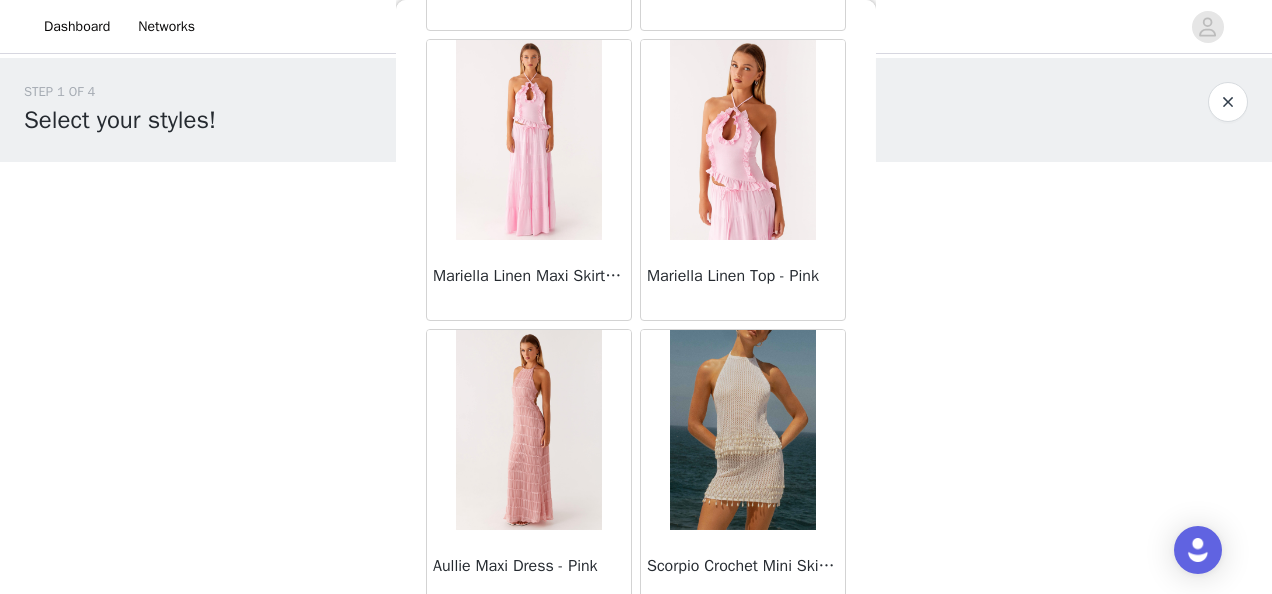 scroll, scrollTop: 2459, scrollLeft: 0, axis: vertical 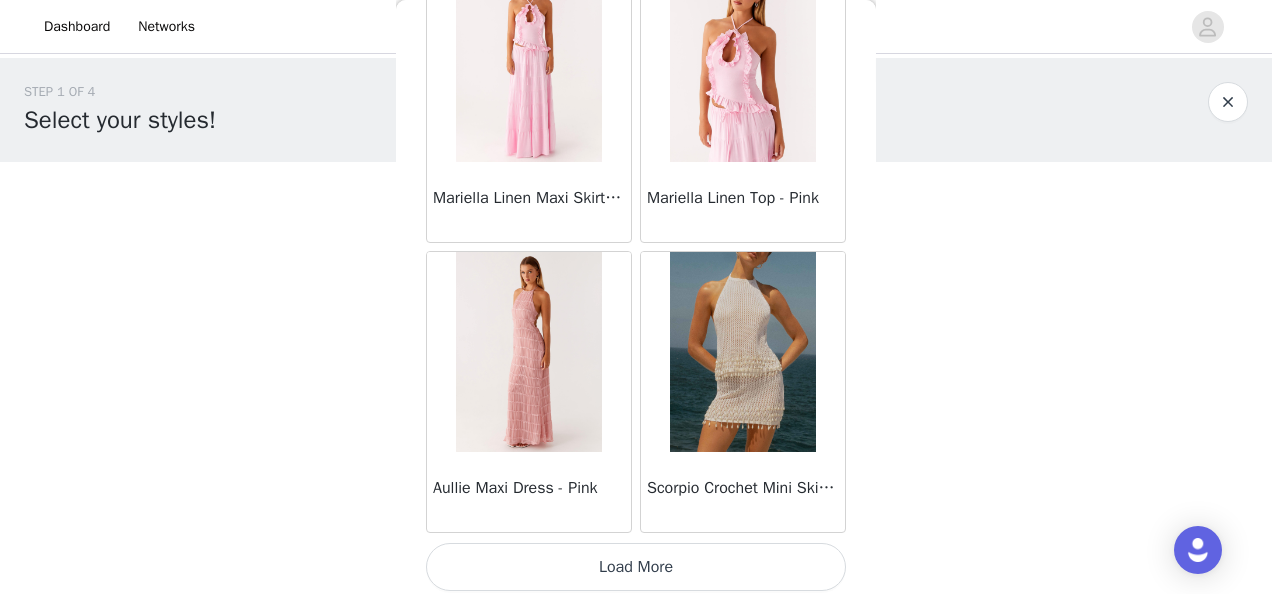 click on "Load More" at bounding box center (636, 567) 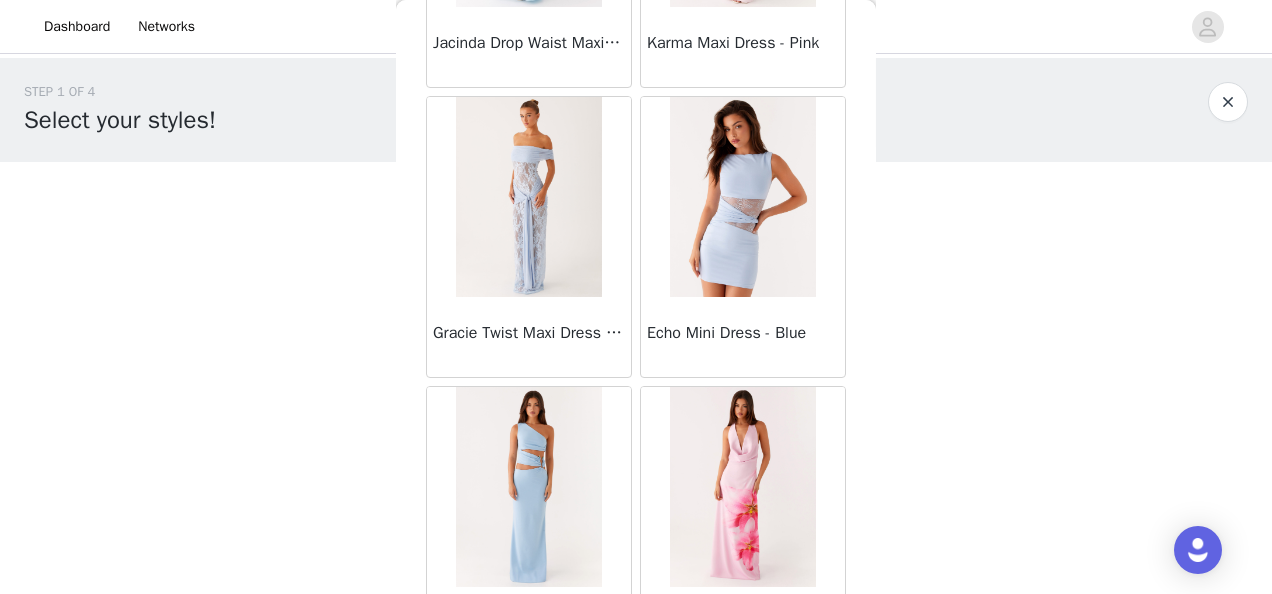 scroll, scrollTop: 5352, scrollLeft: 0, axis: vertical 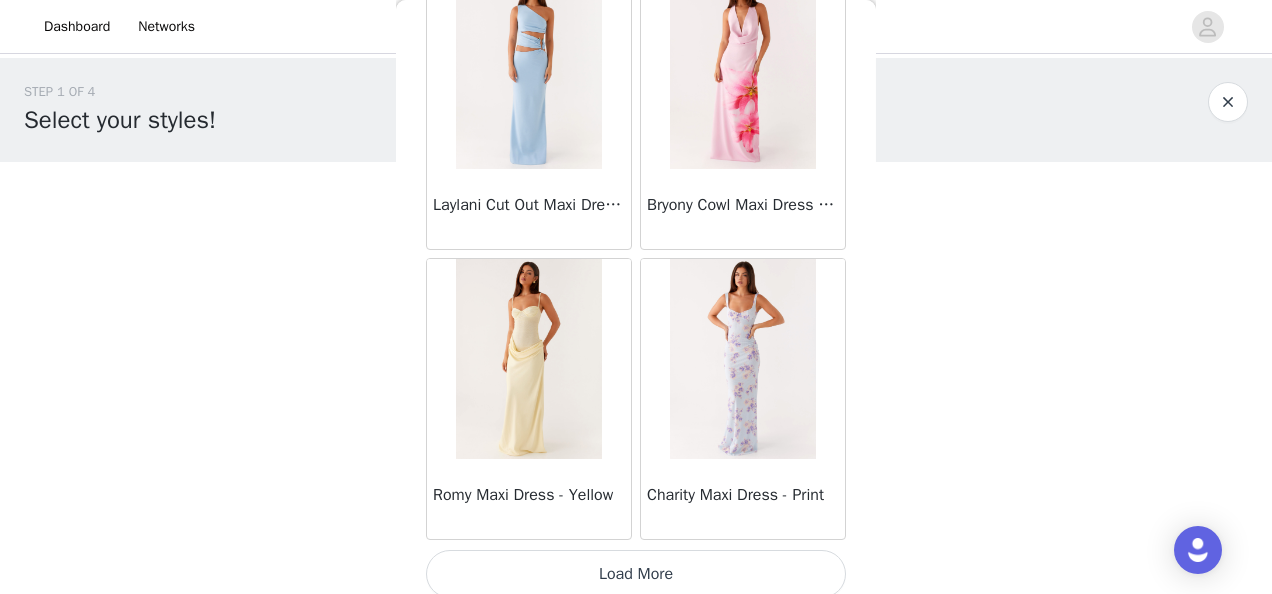 click at bounding box center (528, 359) 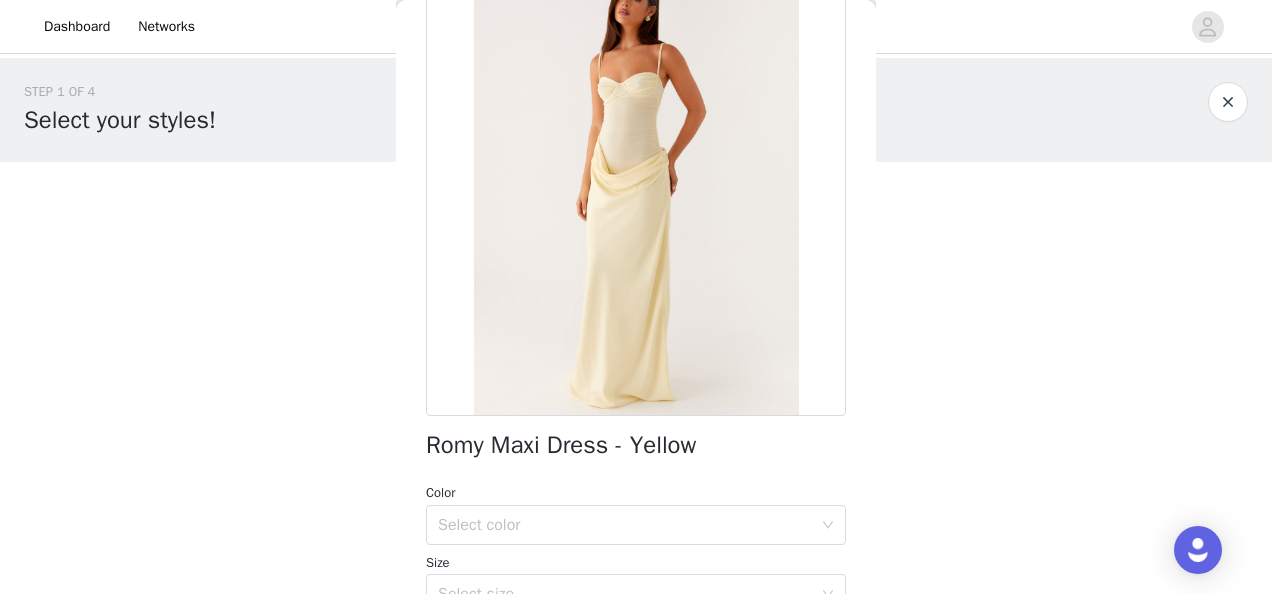 scroll, scrollTop: 70, scrollLeft: 0, axis: vertical 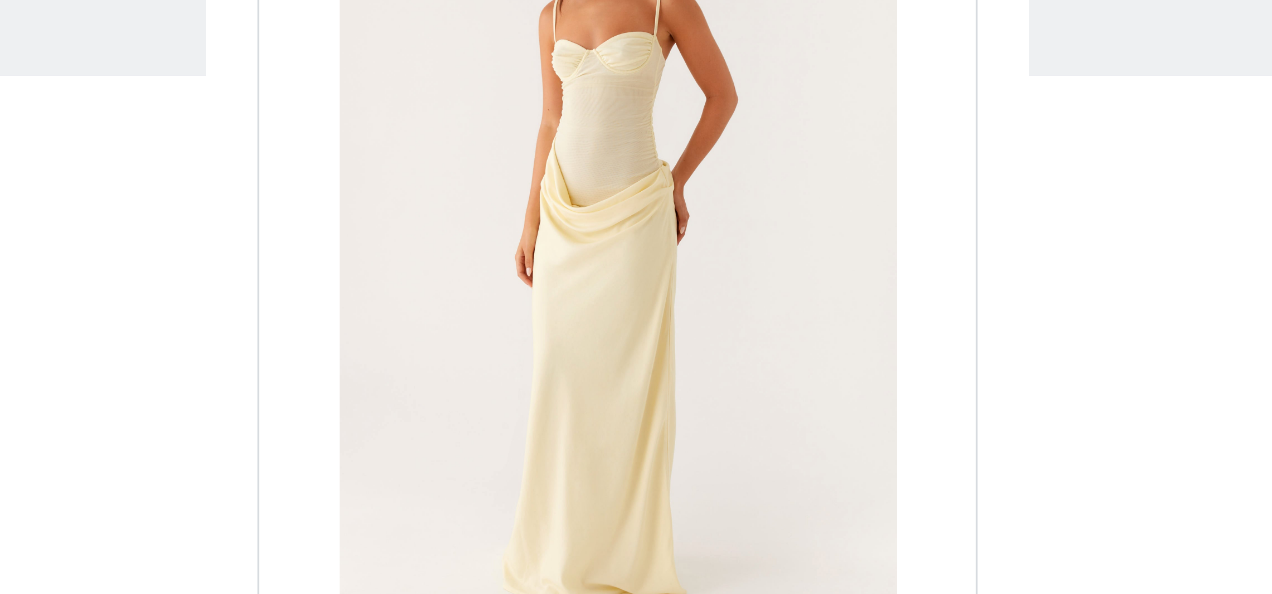 click on "STEP 1 OF 4
Select your styles!
You will receive 3 products.       0/3 Selected           Add Product       Back     Romy Maxi Dress - Yellow               Color   Select color Size   Select size   Peppermayo Exclusive The Romy Maxi Dress is a stunning and structured piece, featuring underwired support for a flattering fit and gathered skirt detailing that adds texture and movement. - Adjustable shoulder straps- Underwired- Gathered cups- Double-lined mesh bodice- Cowl draping along hip- Maxi length- Semi-fitted- Fully lined- Lace: 92% Nylon, 8% Elastane- Skirt: 80% Polyester, 20% Viscose Size AU 8 / US 4 garment measurements: Length: 131 cm / 51.6 inBust: 66 cm / 26 inWaist: 59 cm / 23.2 inHip: 92 cm / 36.2 inHem: 164 cm / 64.6 in [PERSON] is 170cm and wearing a size AU 8 / and US 4   Add Product" at bounding box center (636, 216) 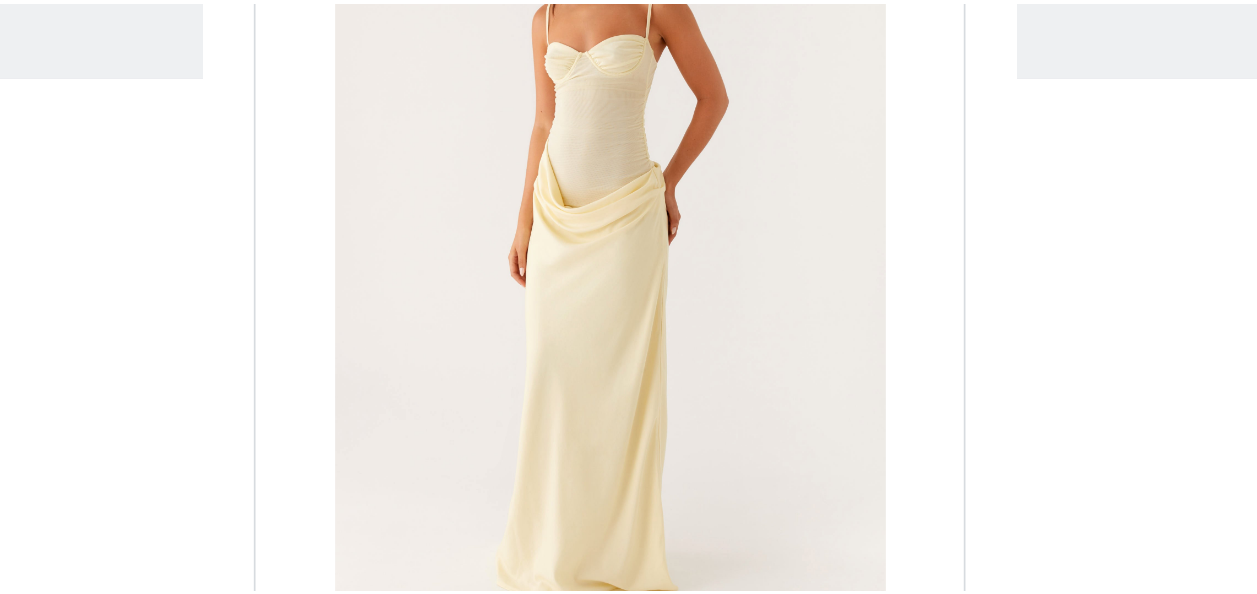 scroll, scrollTop: 0, scrollLeft: 0, axis: both 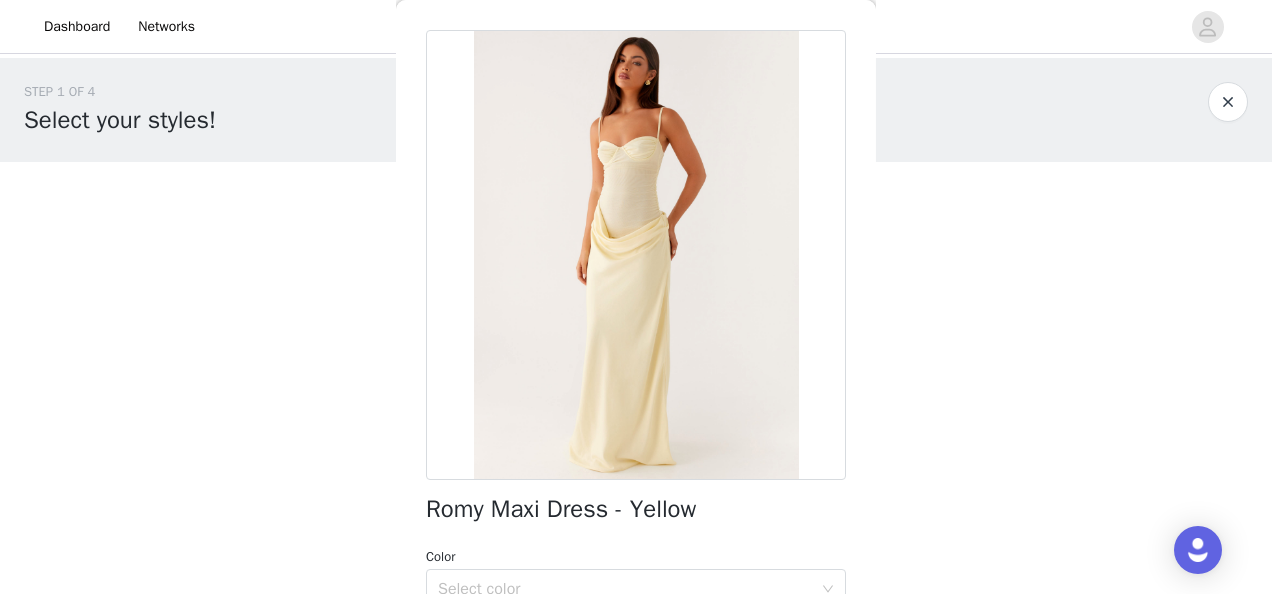 click at bounding box center (1228, 102) 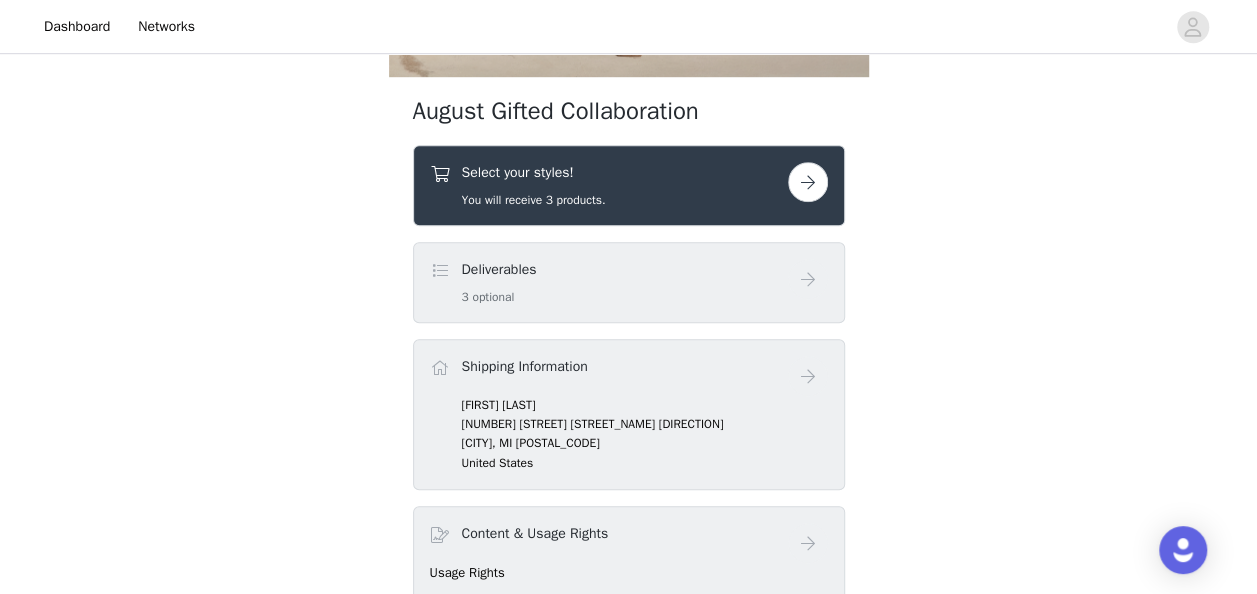scroll, scrollTop: 656, scrollLeft: 0, axis: vertical 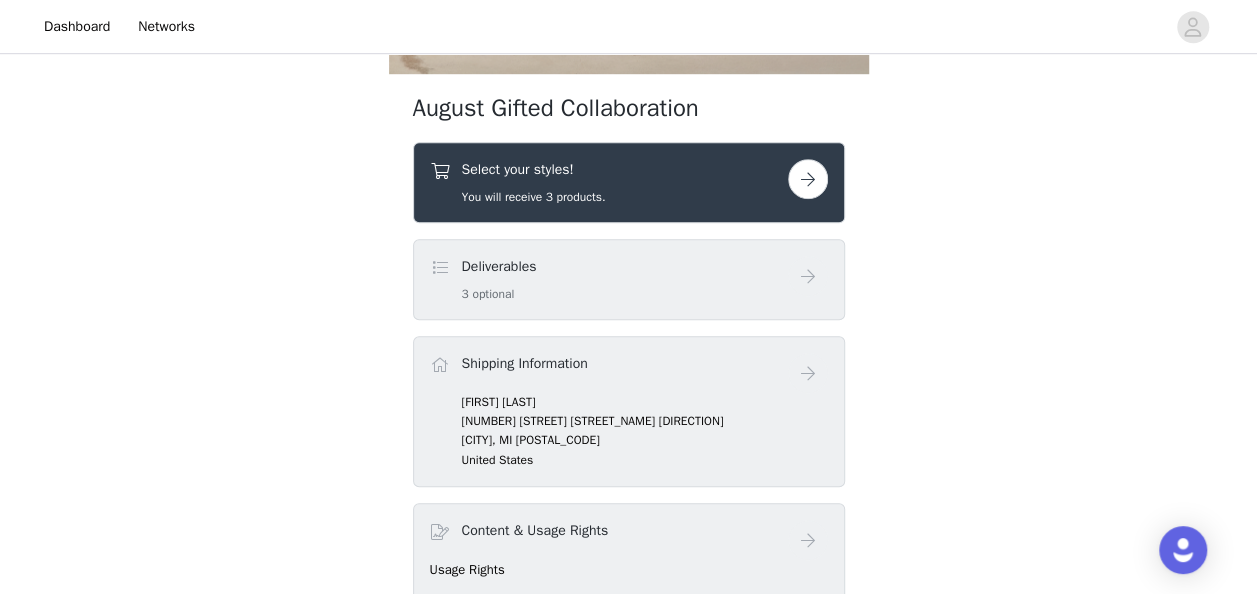 click at bounding box center [808, 179] 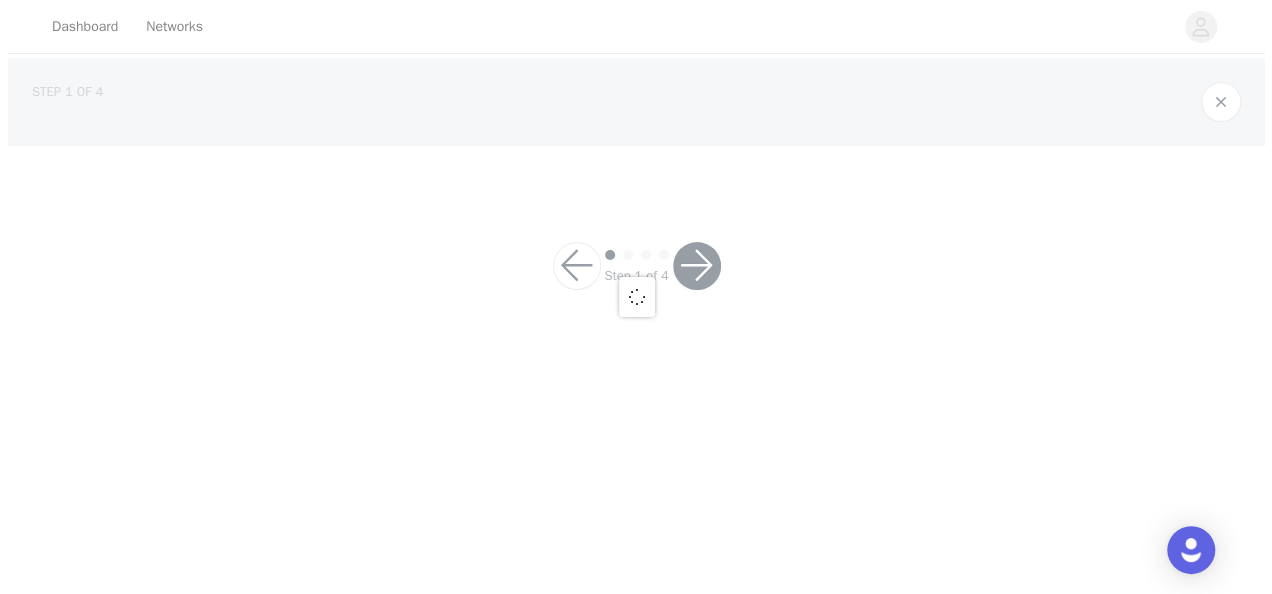 scroll, scrollTop: 0, scrollLeft: 0, axis: both 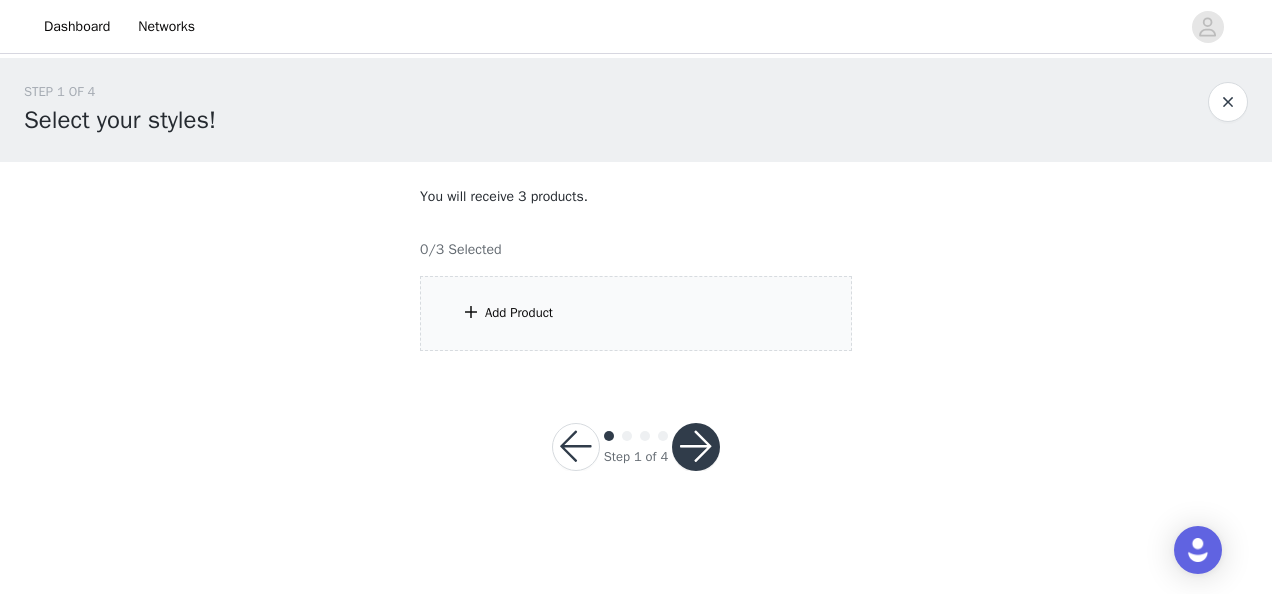 click on "Add Product" at bounding box center (636, 313) 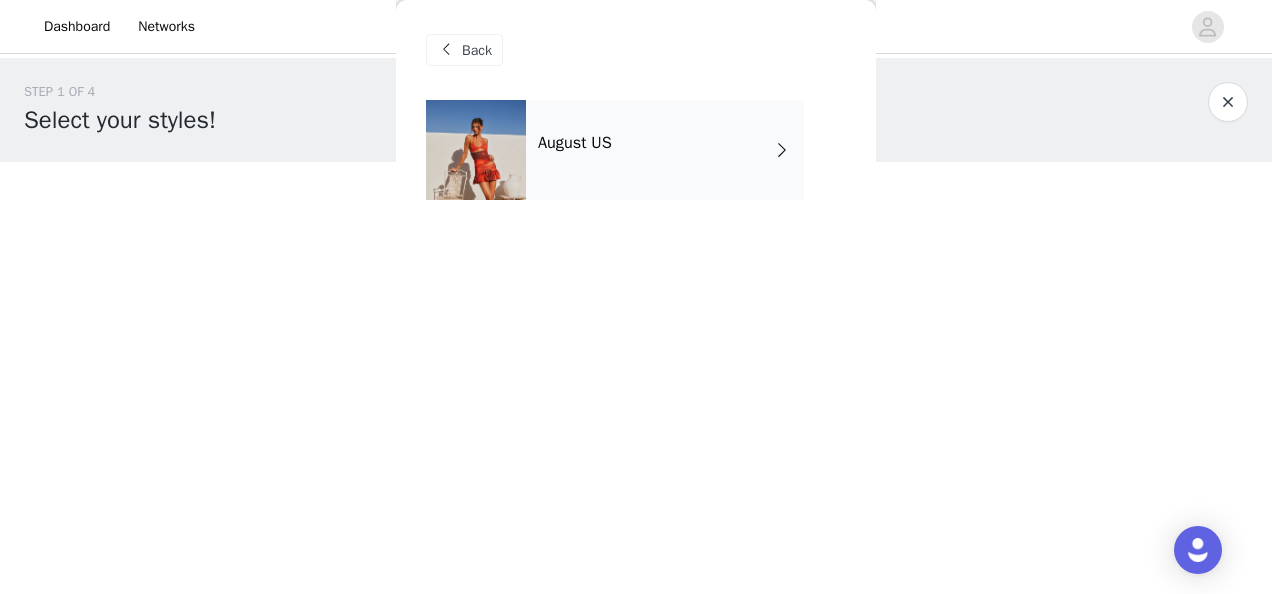 click on "August US" at bounding box center [665, 150] 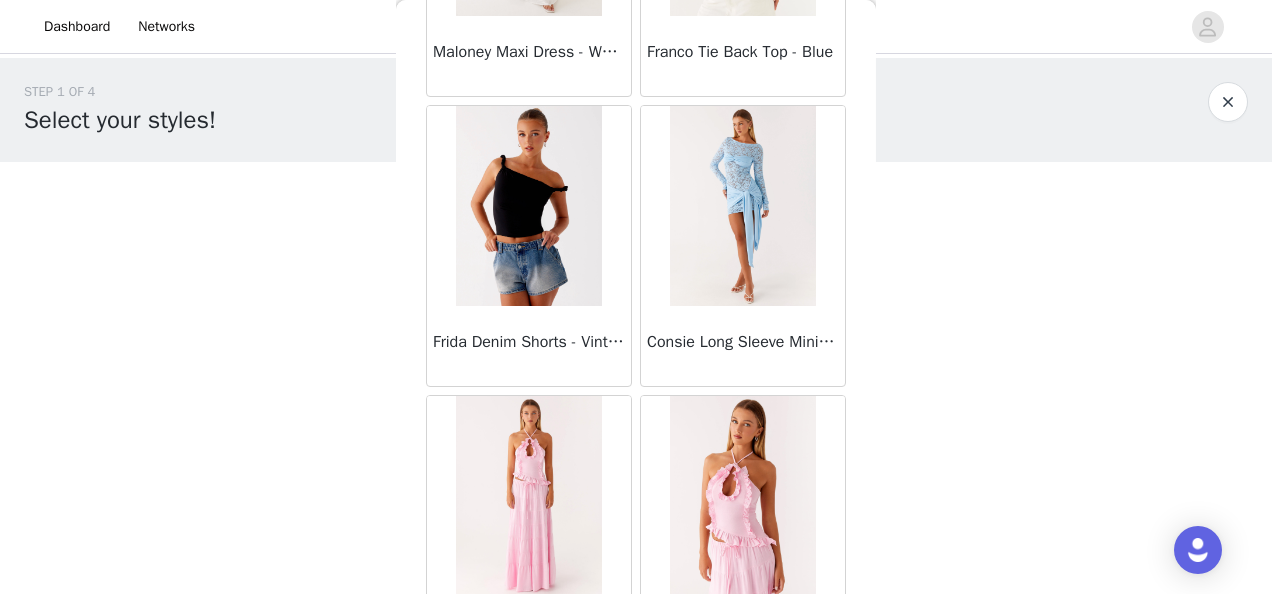 scroll, scrollTop: 2459, scrollLeft: 0, axis: vertical 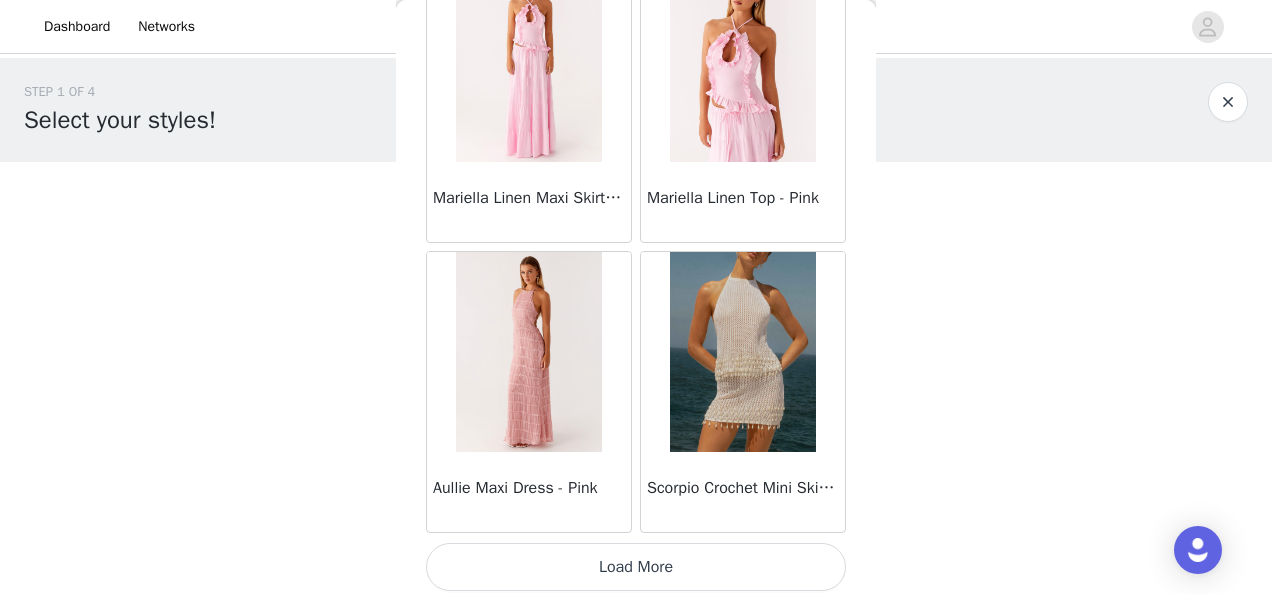 click on "Load More" at bounding box center (636, 567) 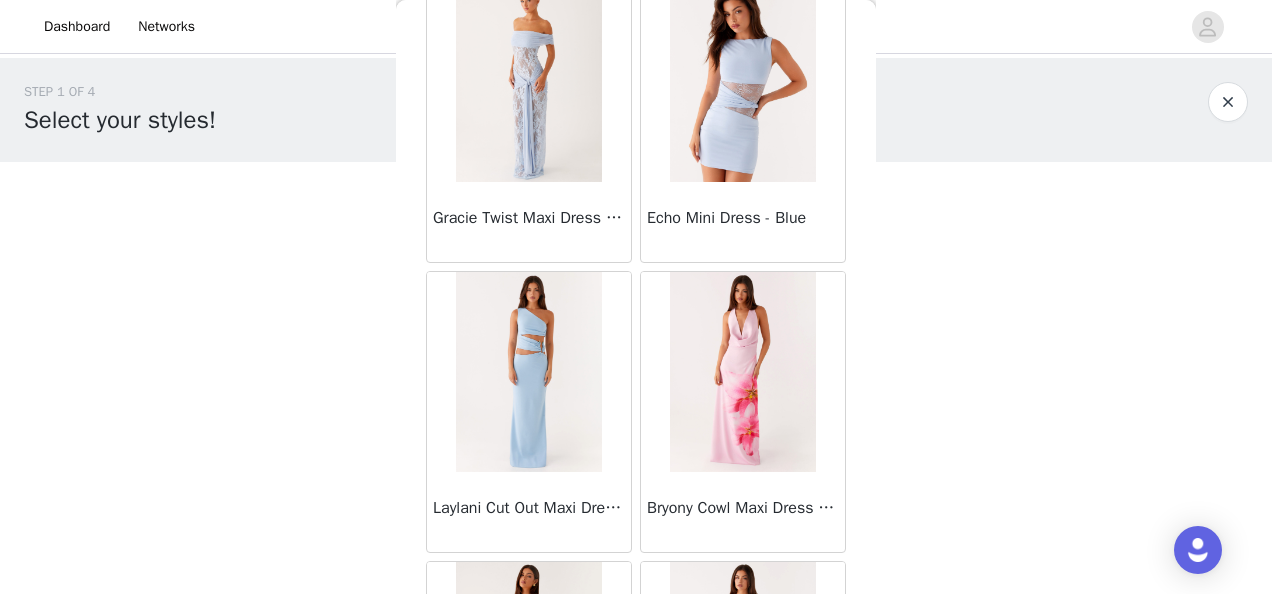 scroll, scrollTop: 5352, scrollLeft: 0, axis: vertical 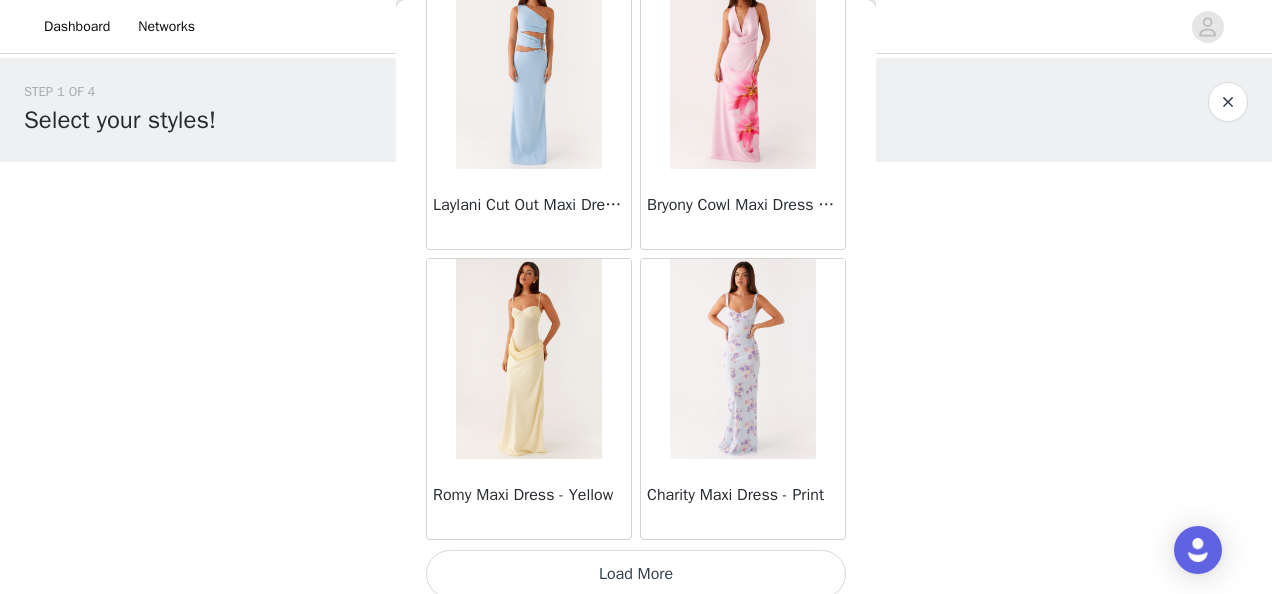 click on "Load More" at bounding box center [636, 574] 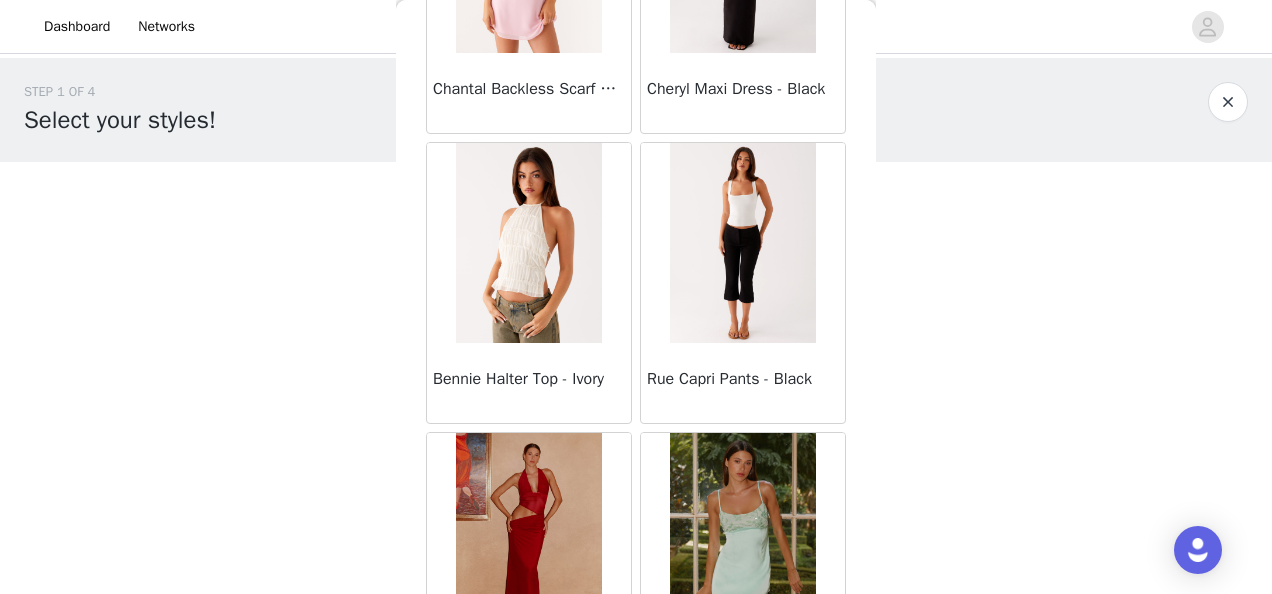 scroll, scrollTop: 8246, scrollLeft: 0, axis: vertical 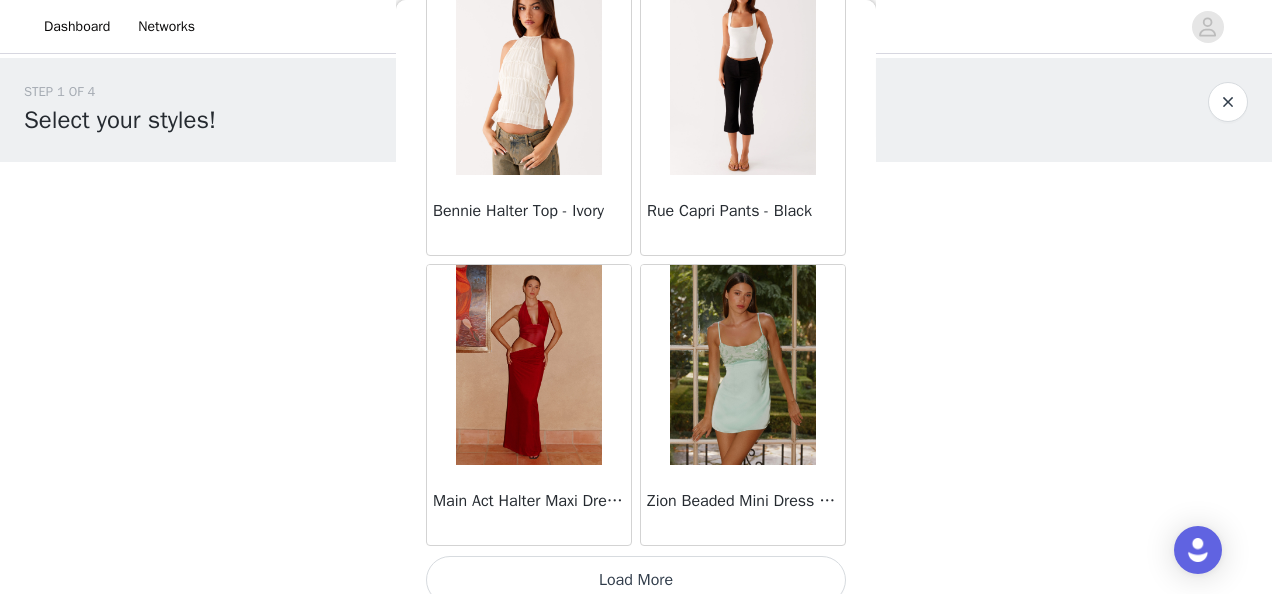 click on "Load More" at bounding box center [636, 580] 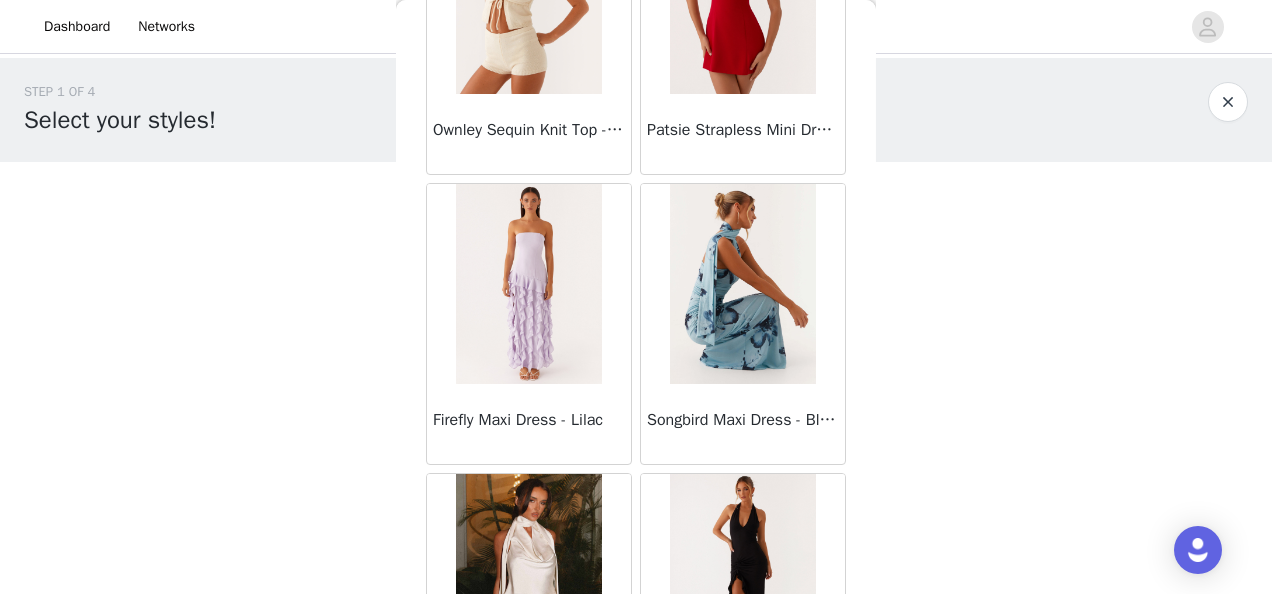 scroll, scrollTop: 11139, scrollLeft: 0, axis: vertical 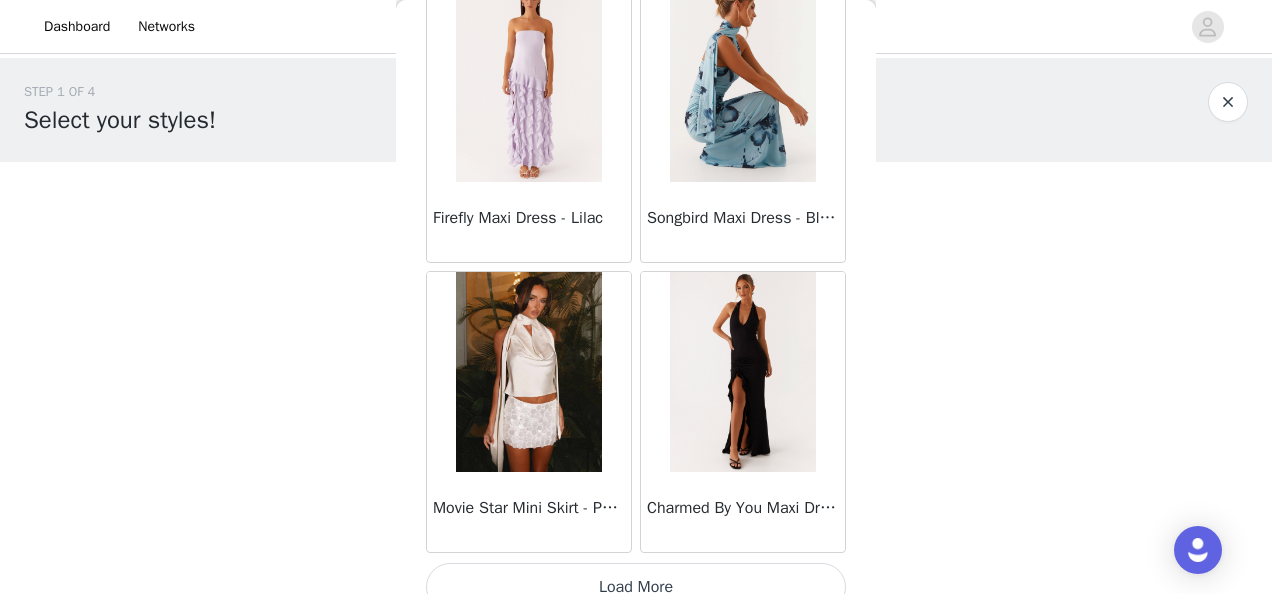 click on "Load More" at bounding box center (636, 587) 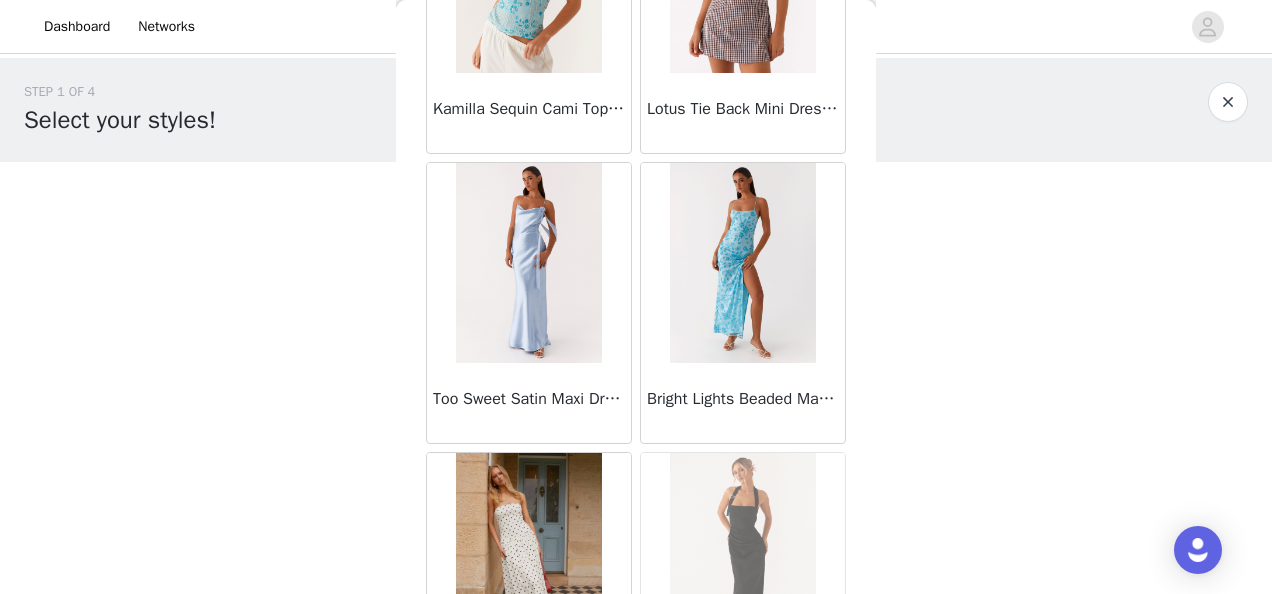 scroll, scrollTop: 14032, scrollLeft: 0, axis: vertical 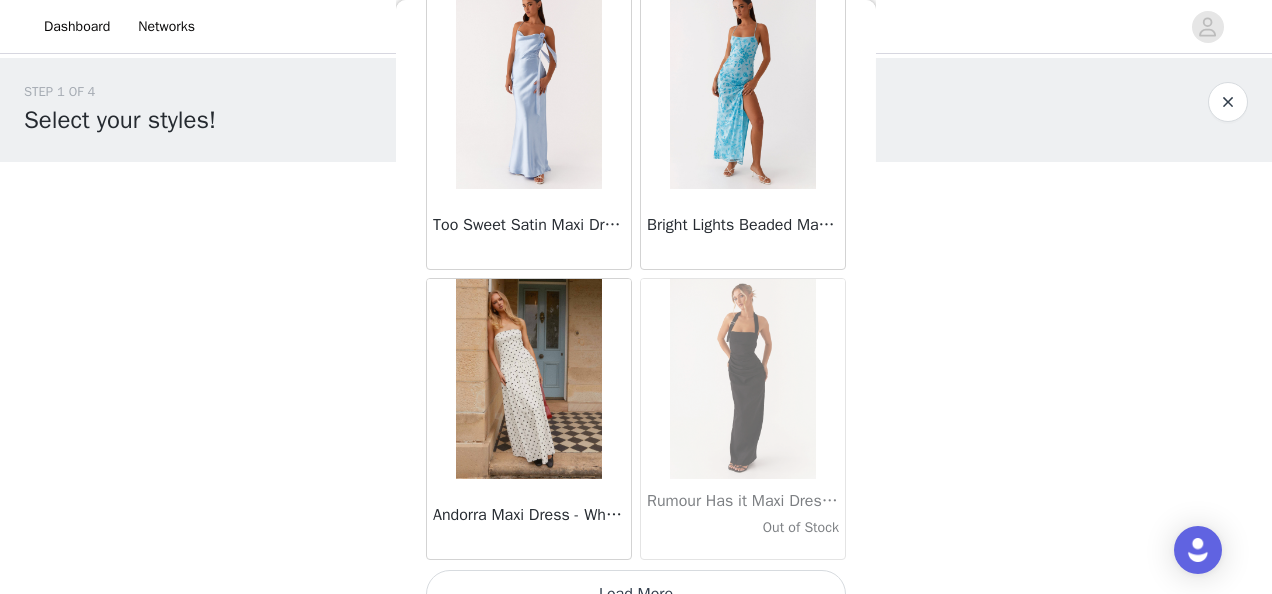 click on "Load More" at bounding box center (636, 594) 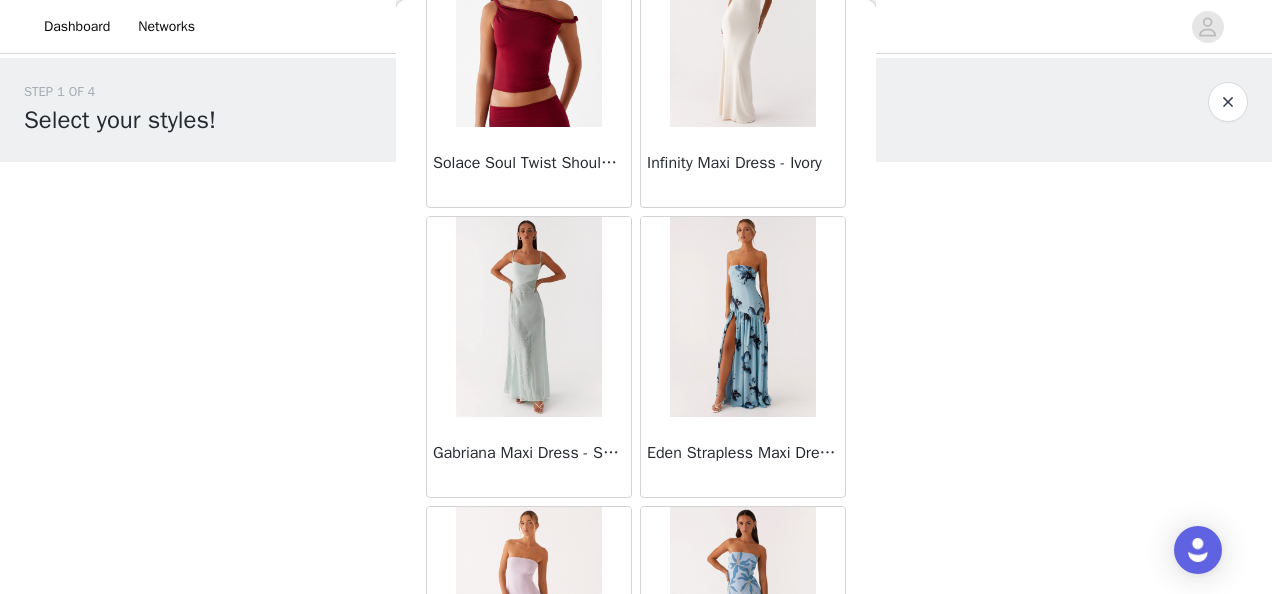 scroll, scrollTop: 15540, scrollLeft: 0, axis: vertical 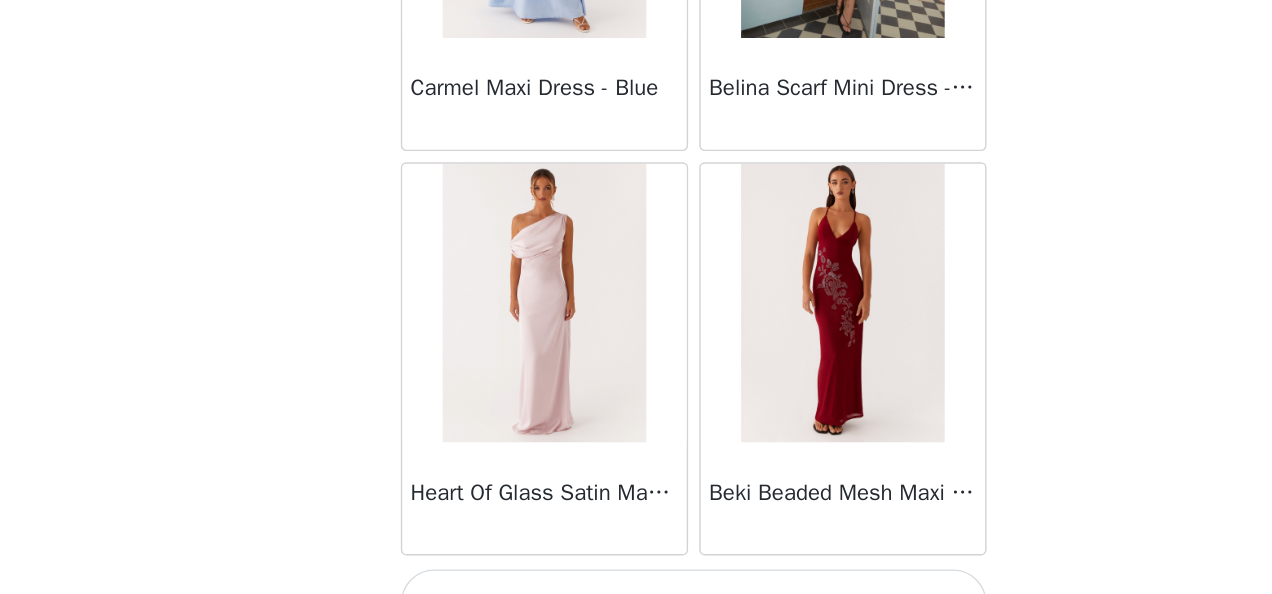 click on "Load More" at bounding box center (636, 600) 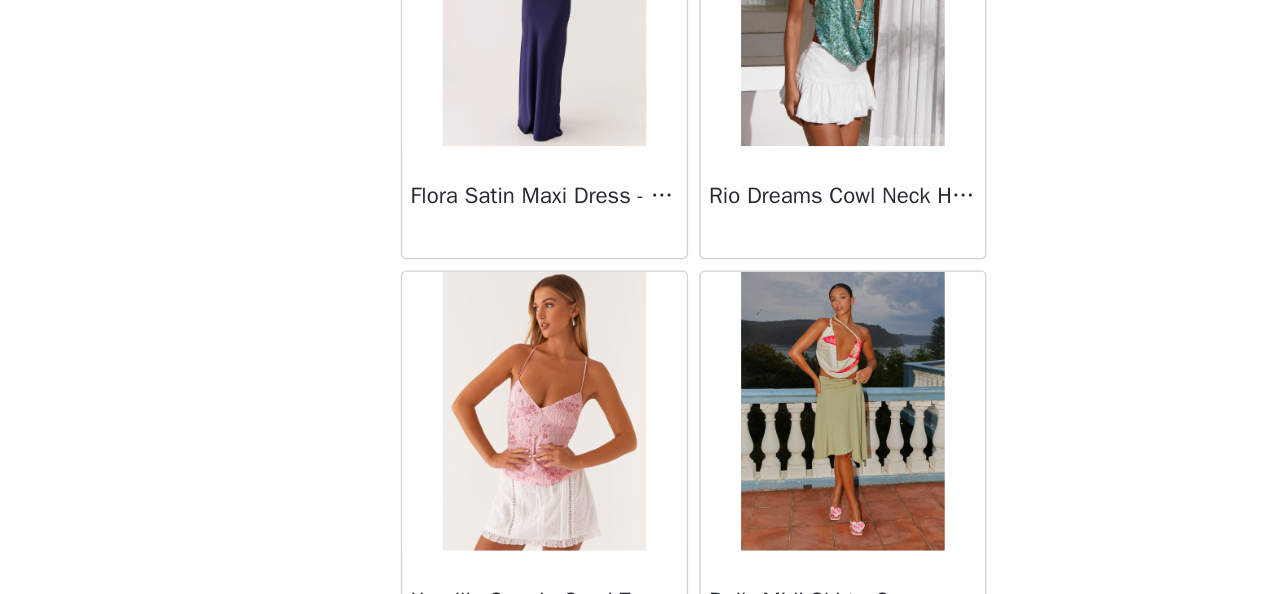 scroll, scrollTop: 19819, scrollLeft: 0, axis: vertical 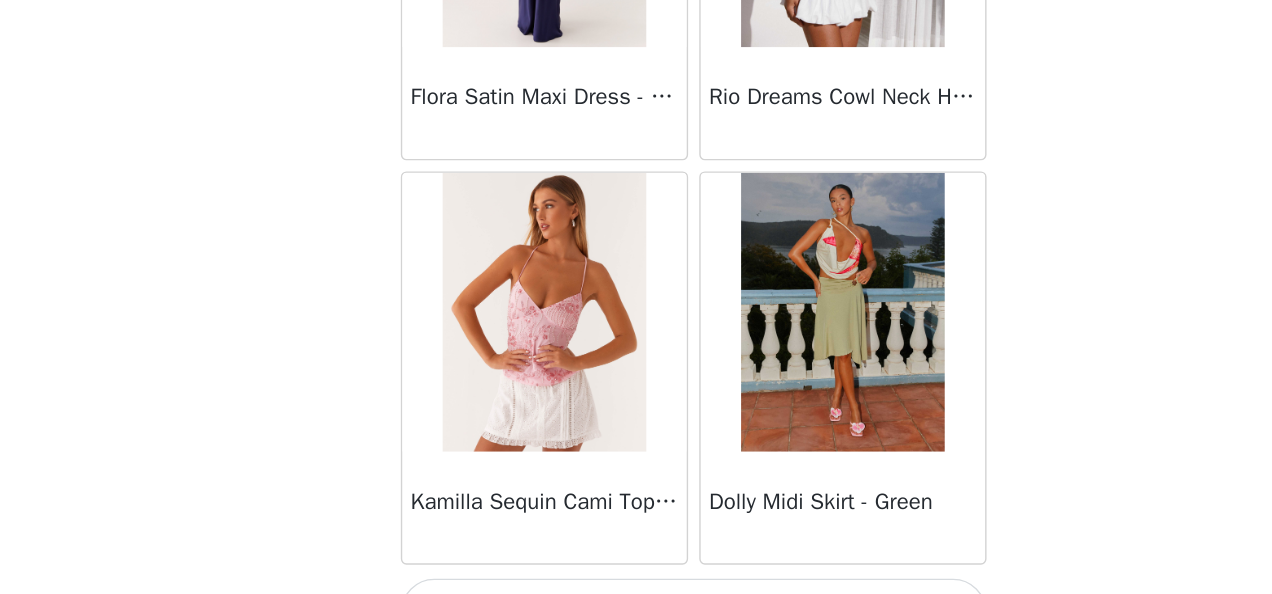 click on "Load More" at bounding box center (636, 607) 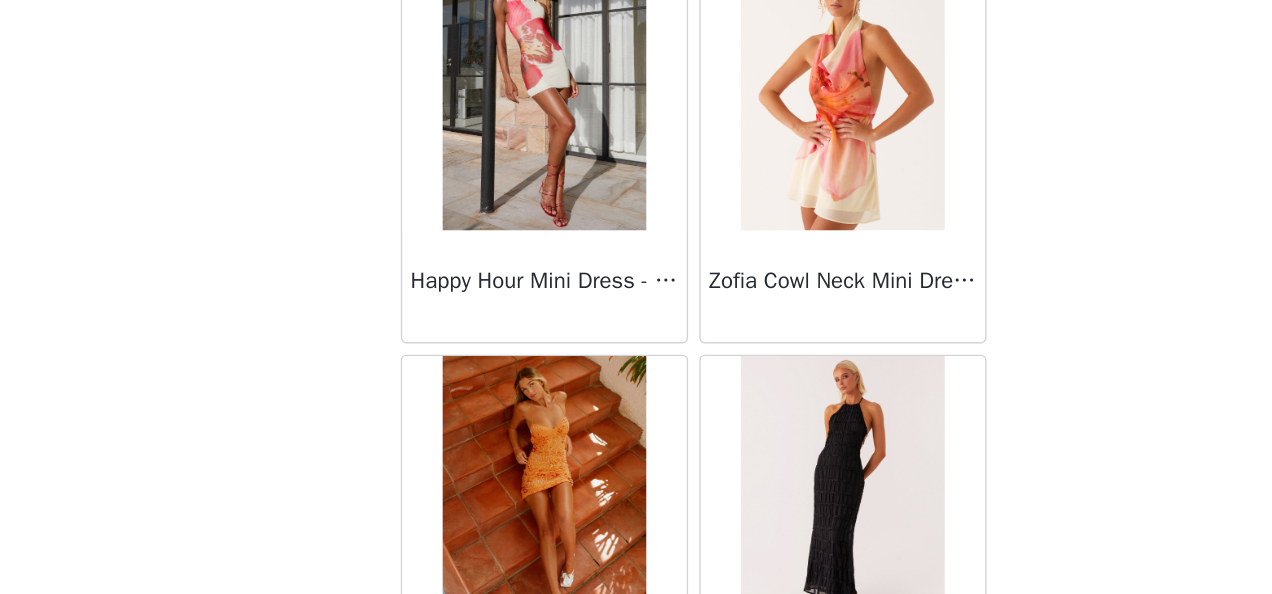 scroll, scrollTop: 22712, scrollLeft: 0, axis: vertical 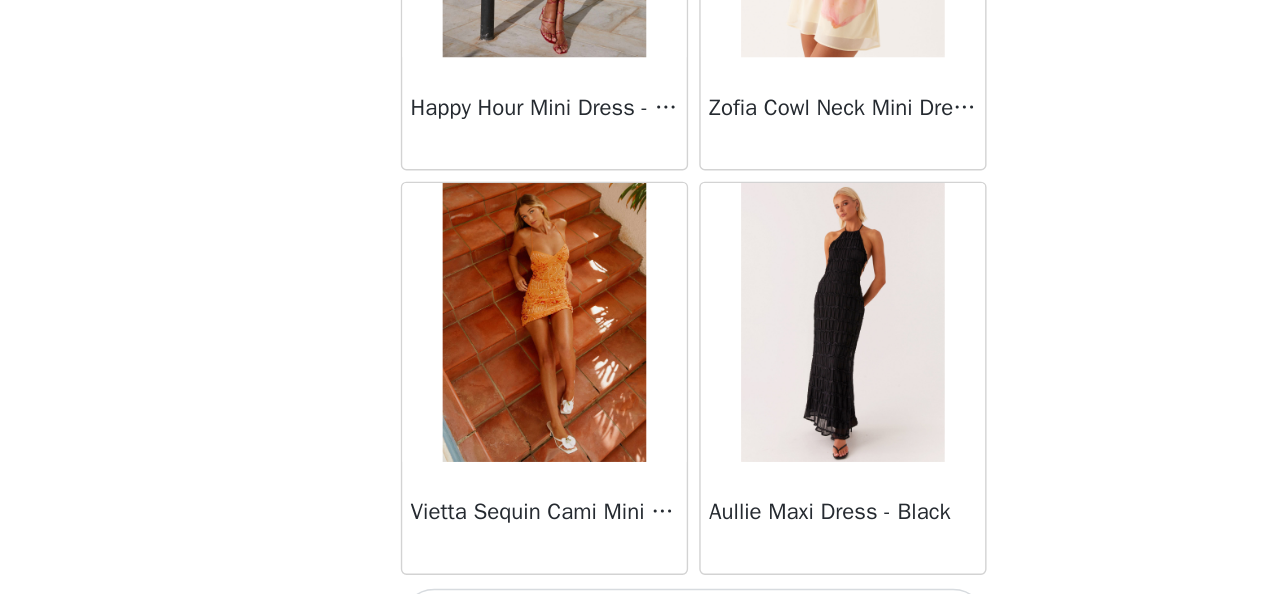 click on "Load More" at bounding box center [636, 614] 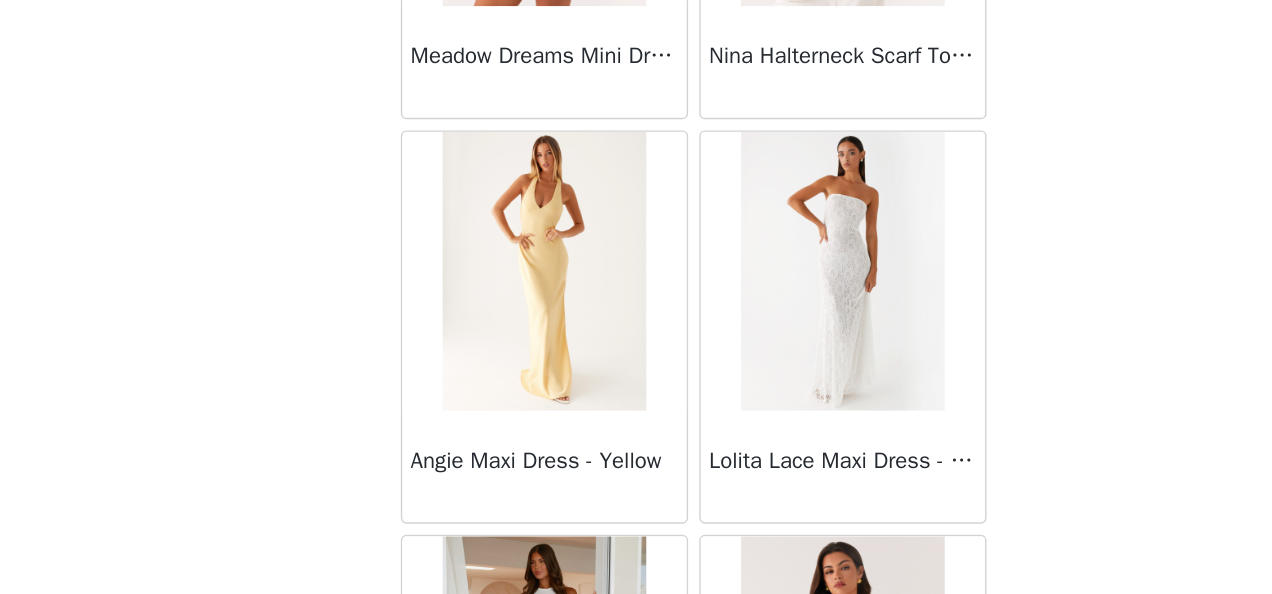 scroll, scrollTop: 25606, scrollLeft: 0, axis: vertical 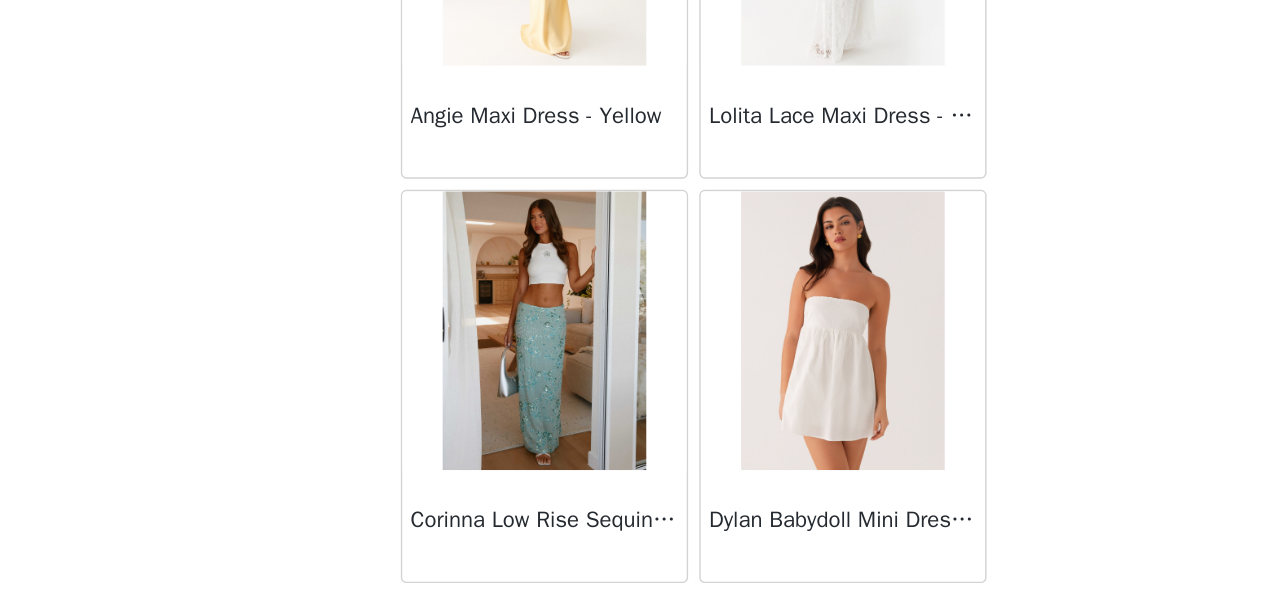 click on "Load More" at bounding box center (636, 620) 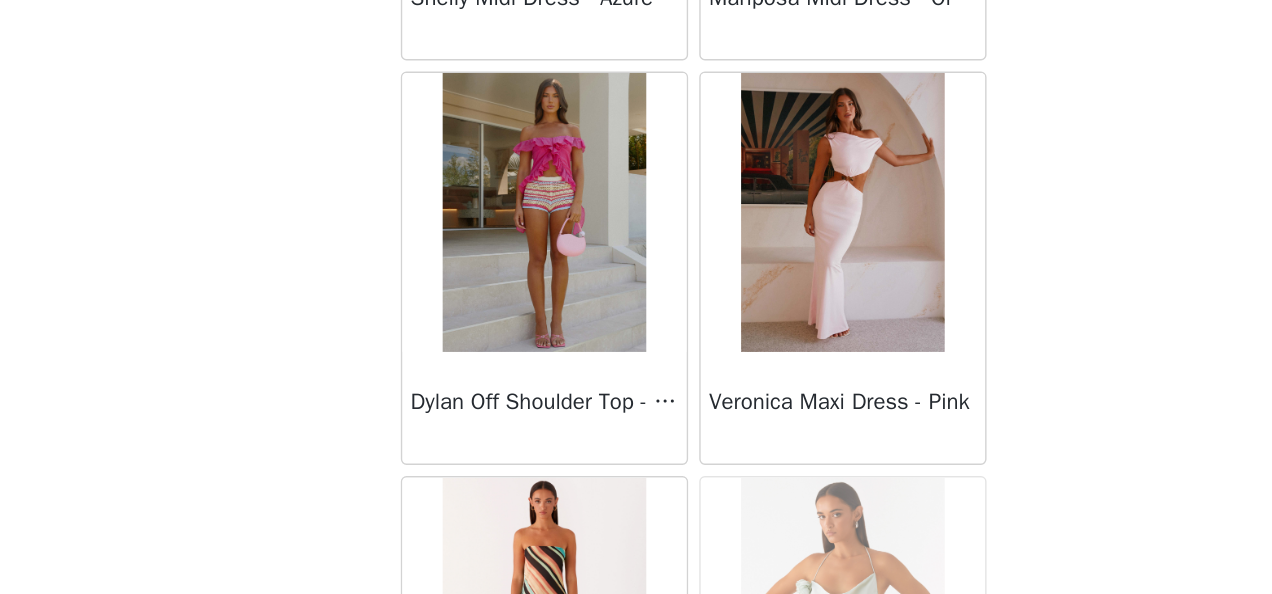 scroll, scrollTop: 28499, scrollLeft: 0, axis: vertical 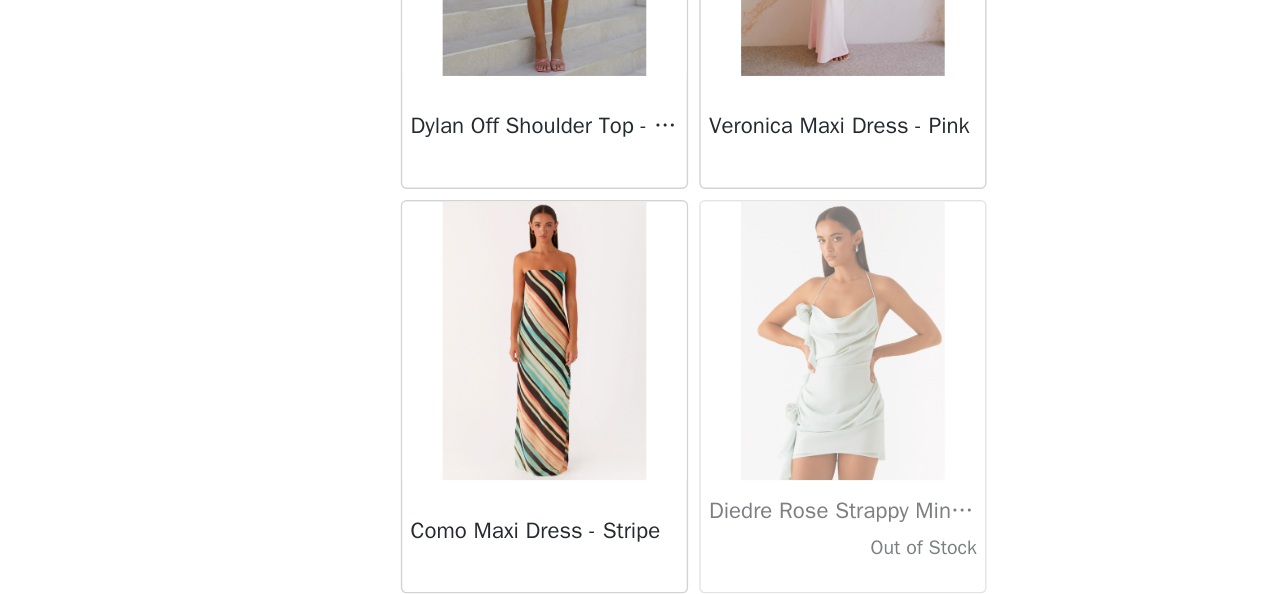 click on "Load More" at bounding box center [636, 627] 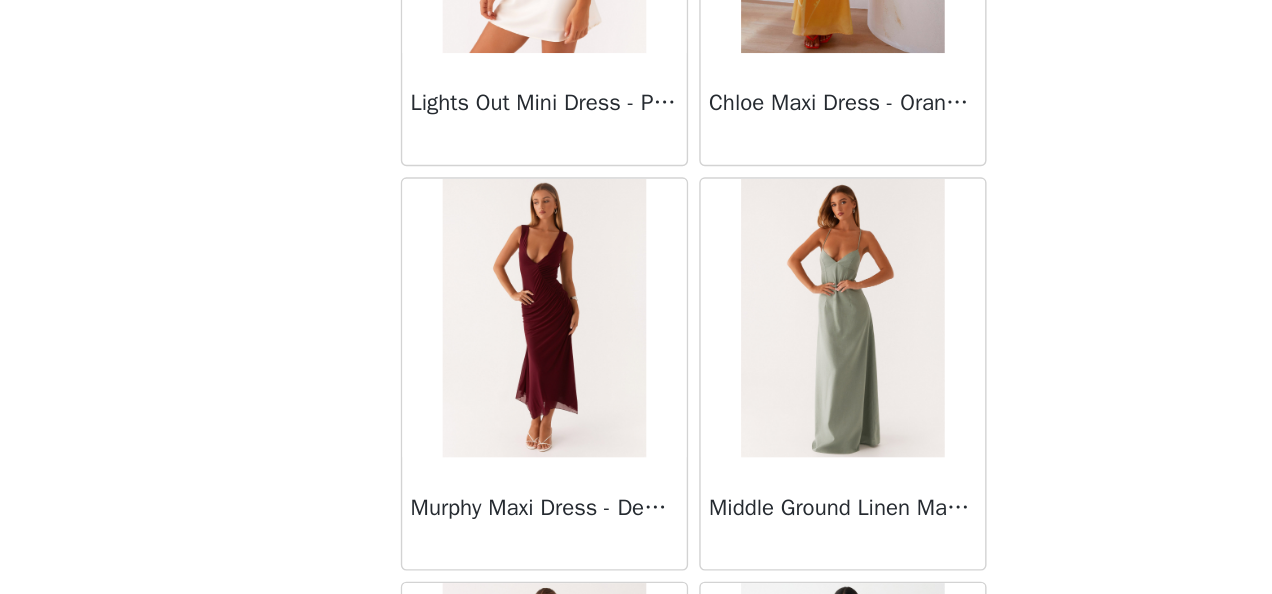 scroll, scrollTop: 29384, scrollLeft: 0, axis: vertical 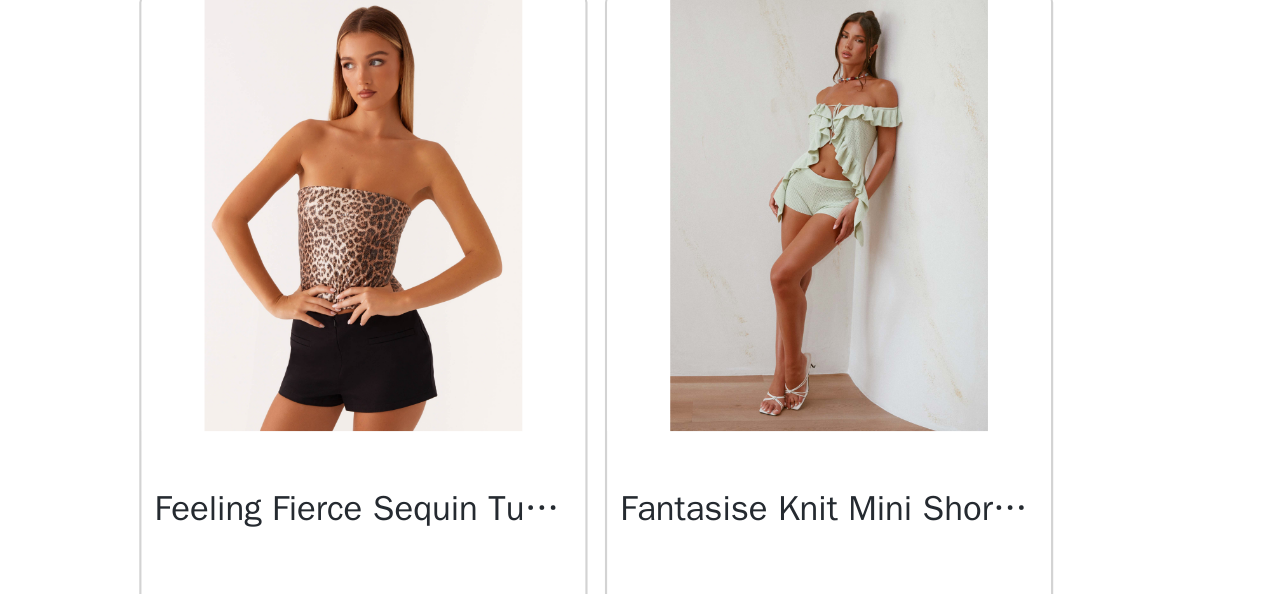 click on "Load More" at bounding box center (636, 634) 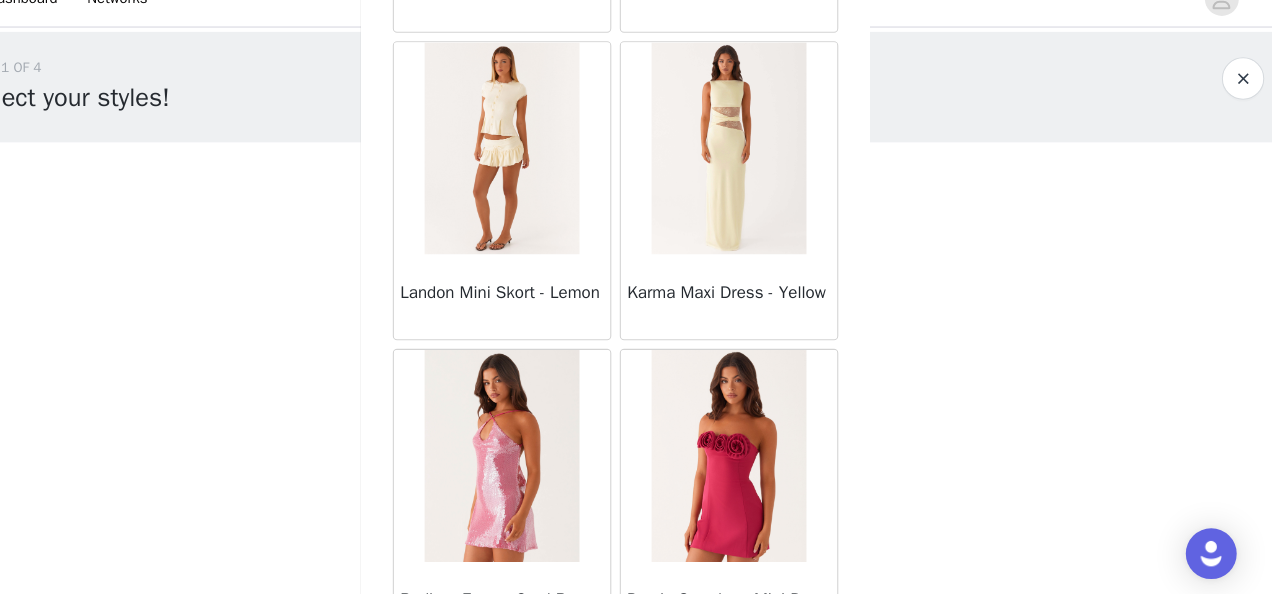 scroll, scrollTop: 34286, scrollLeft: 0, axis: vertical 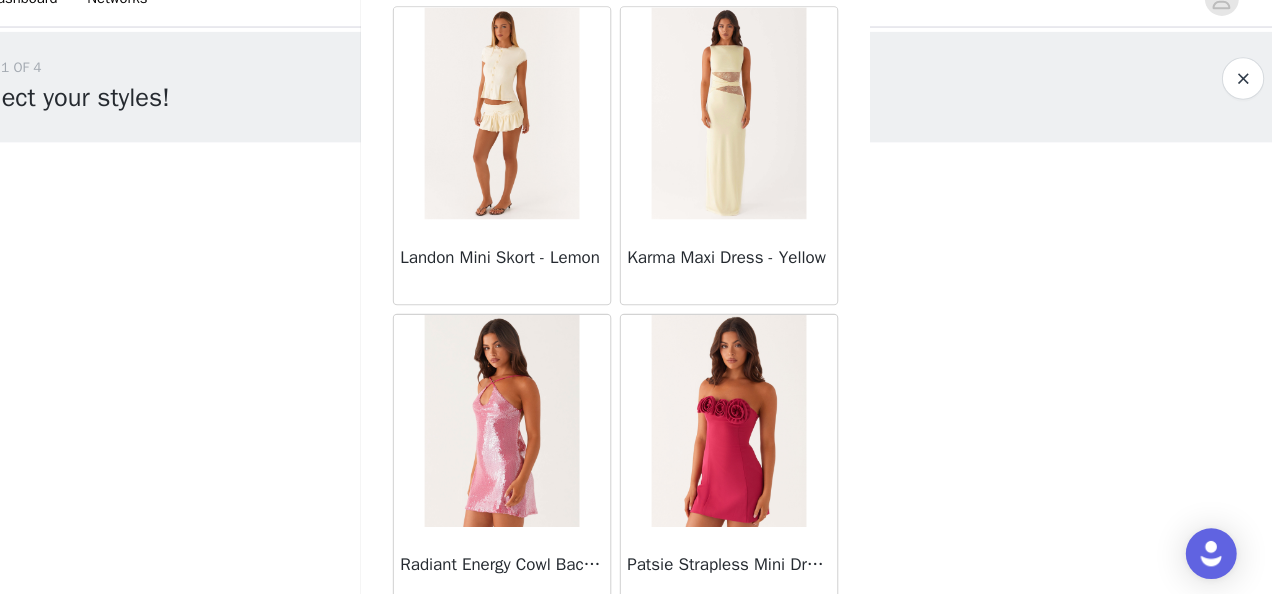 click on "Load More" at bounding box center [636, 640] 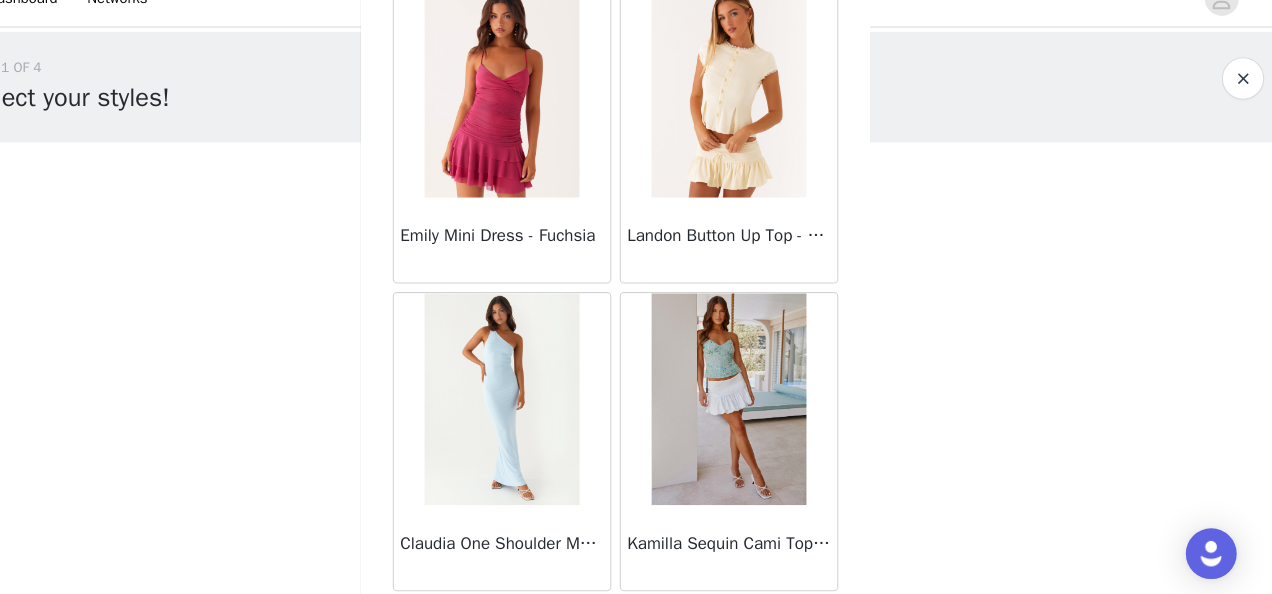 scroll, scrollTop: 37179, scrollLeft: 0, axis: vertical 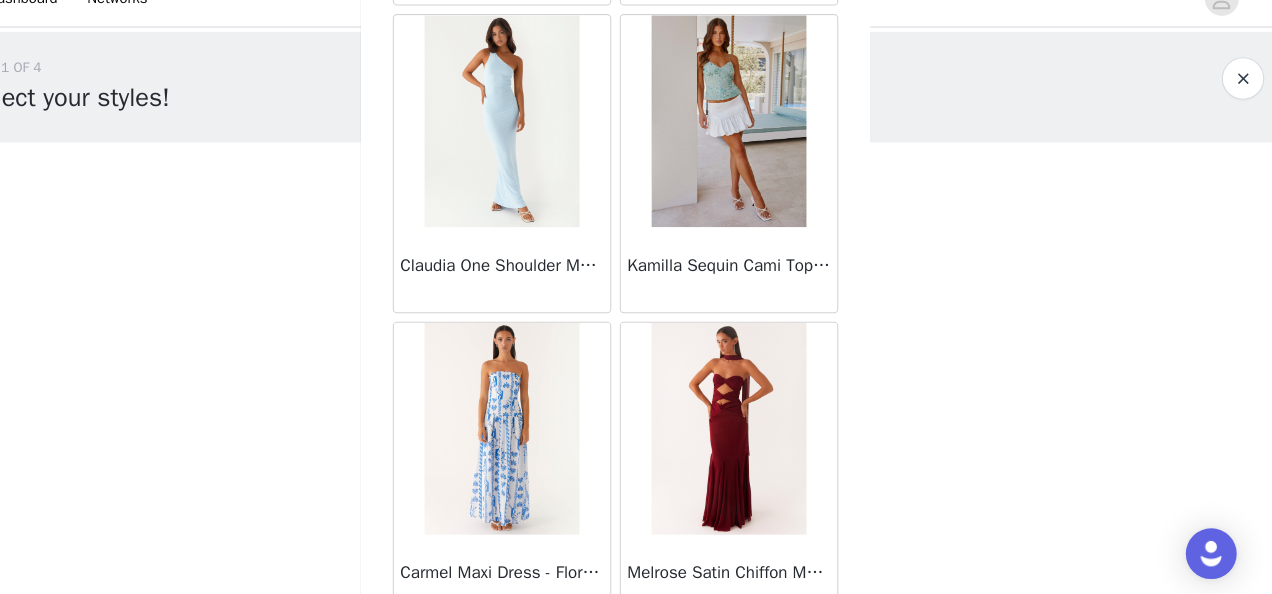 click on "Load More" at bounding box center (636, 647) 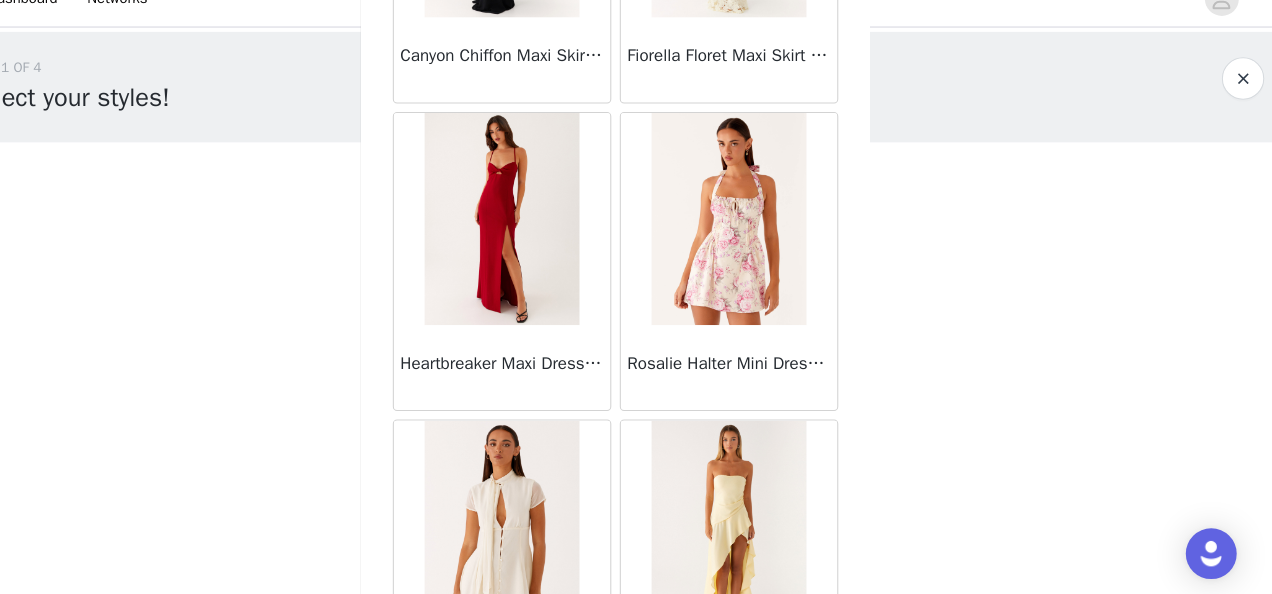 scroll, scrollTop: 40072, scrollLeft: 0, axis: vertical 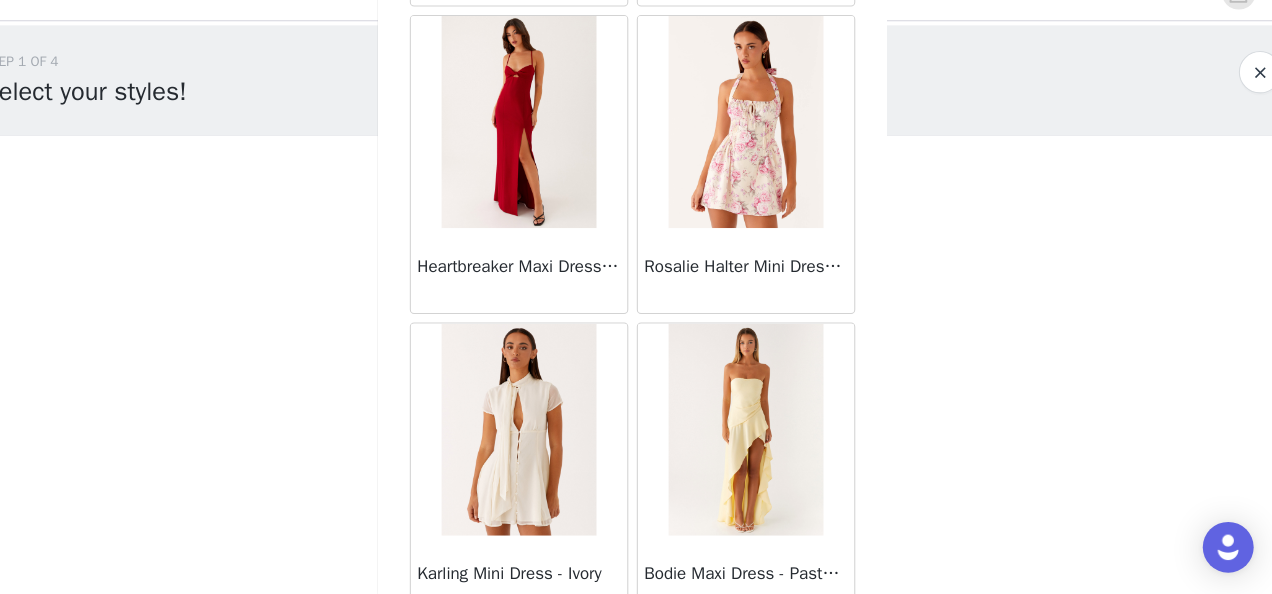 click on "Load More" at bounding box center [636, 654] 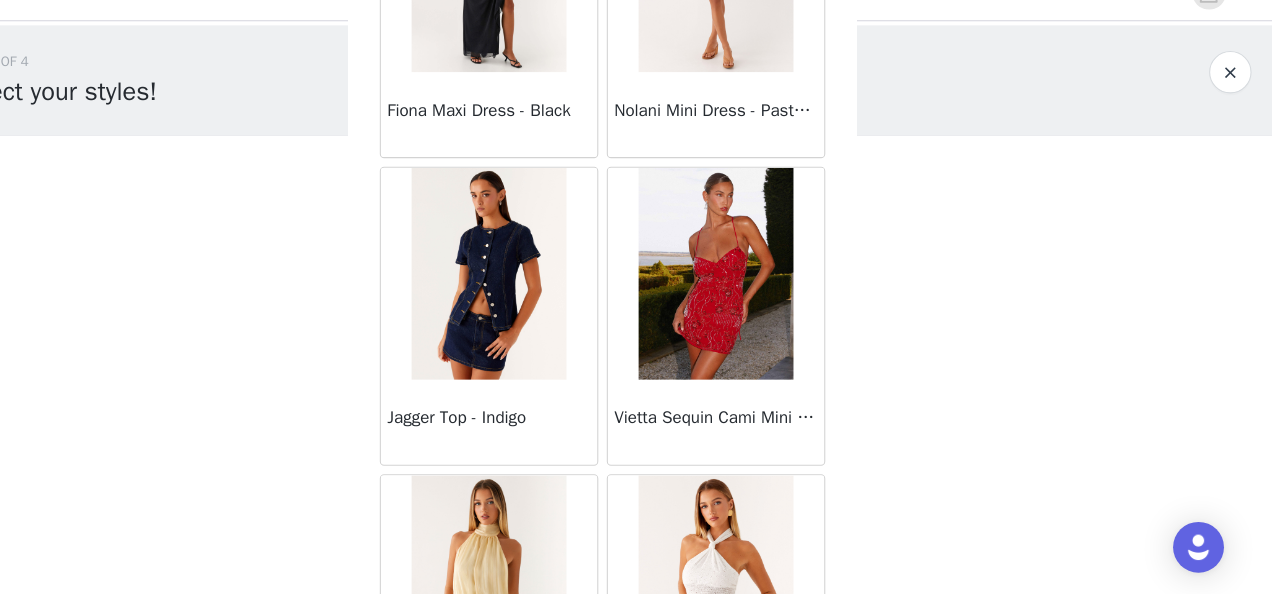 scroll, scrollTop: 42252, scrollLeft: 0, axis: vertical 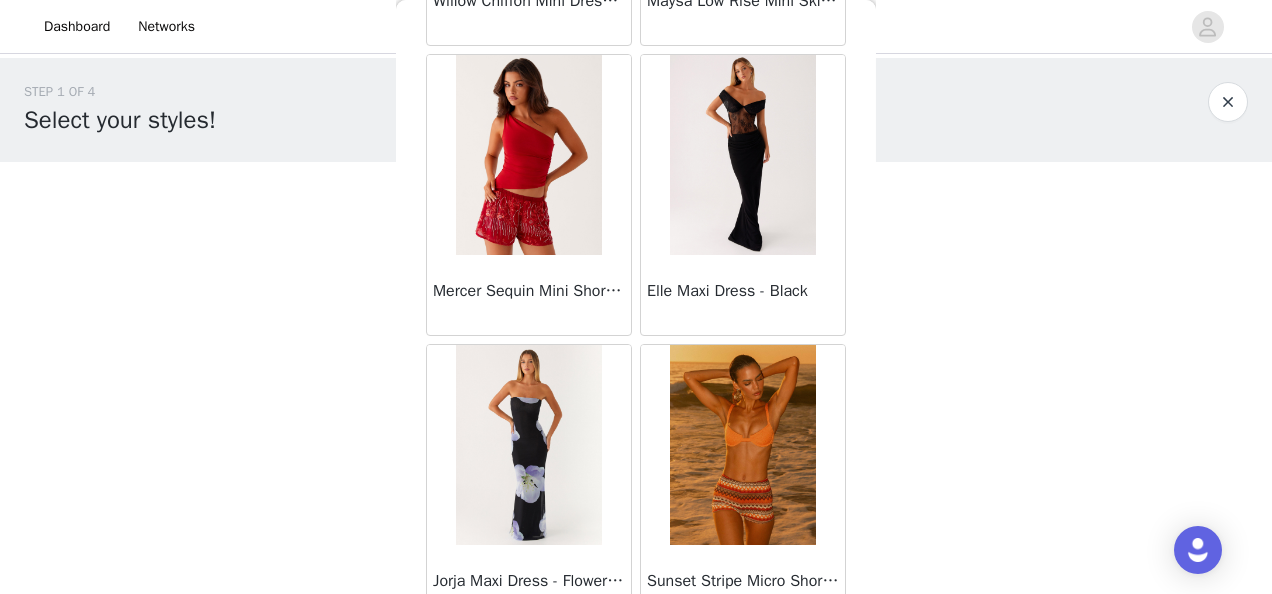click on "Load More" at bounding box center (636, 660) 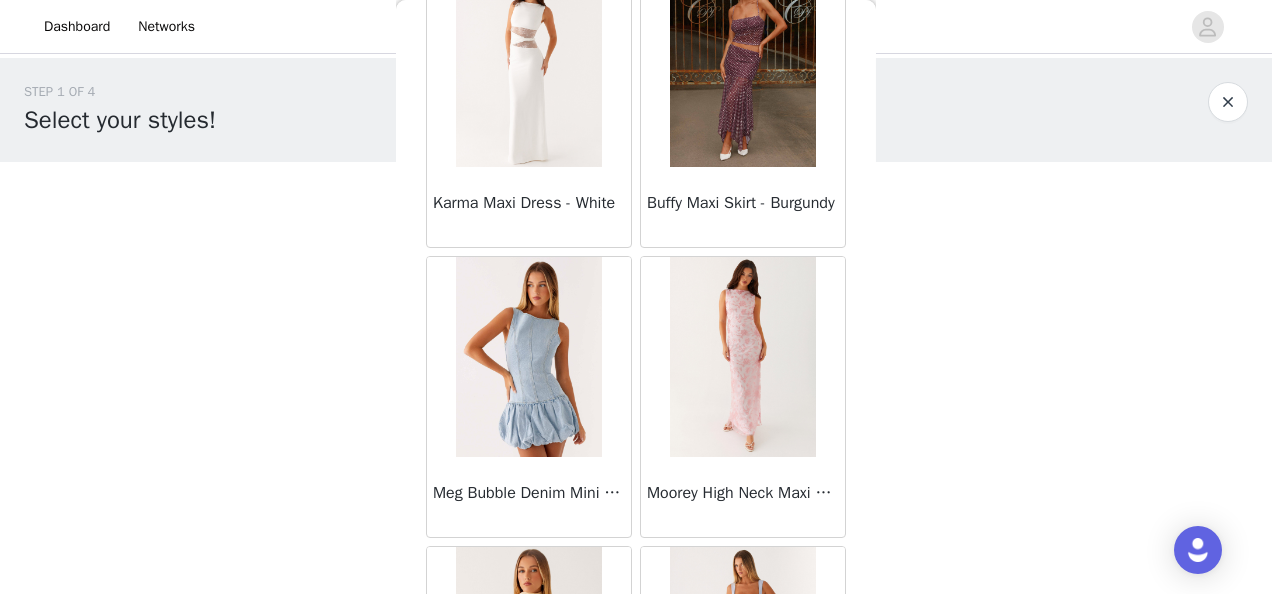 scroll, scrollTop: 44505, scrollLeft: 0, axis: vertical 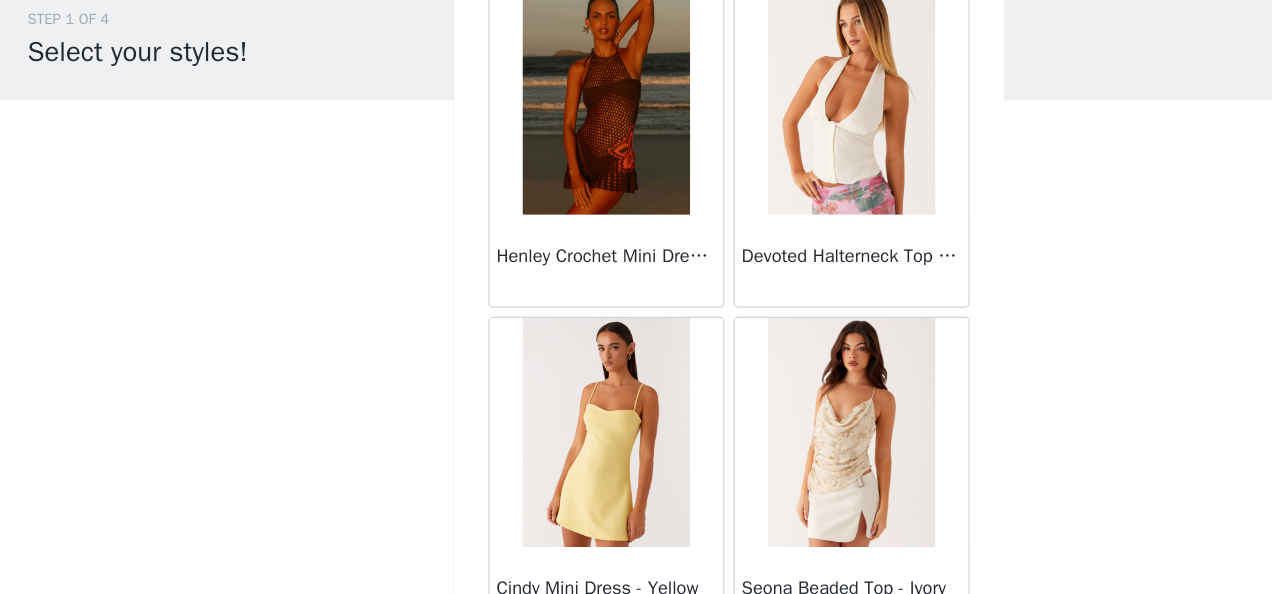 click on "Load More" at bounding box center [636, 667] 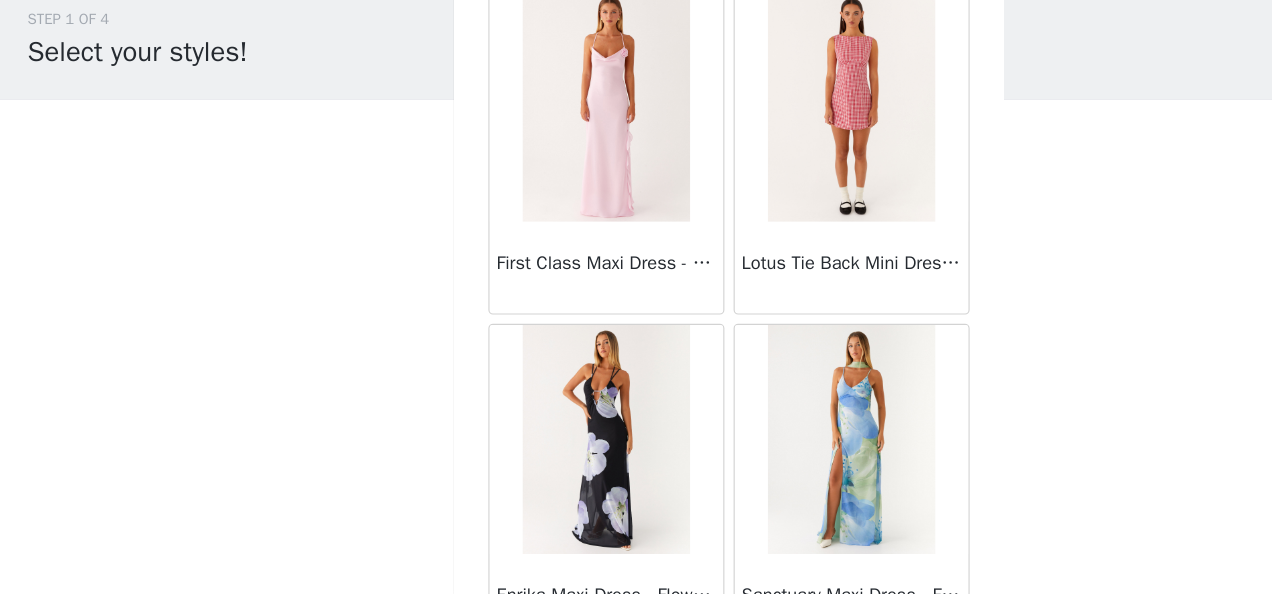 click on "Load More" at bounding box center (636, 674) 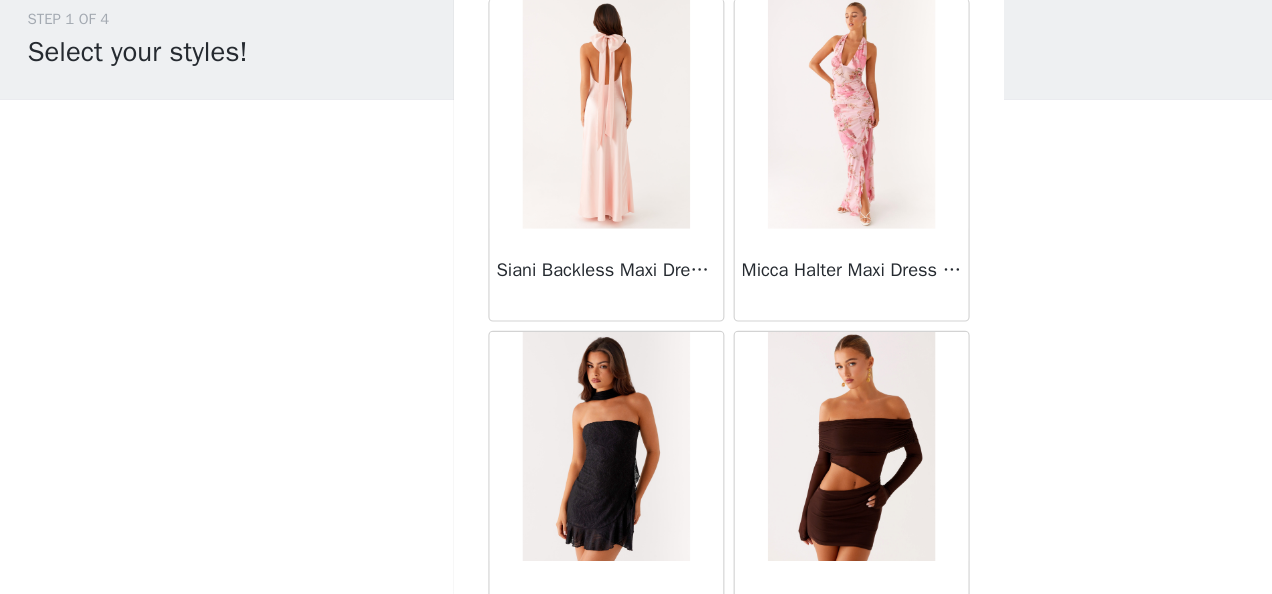 click on "Load More" at bounding box center [636, 680] 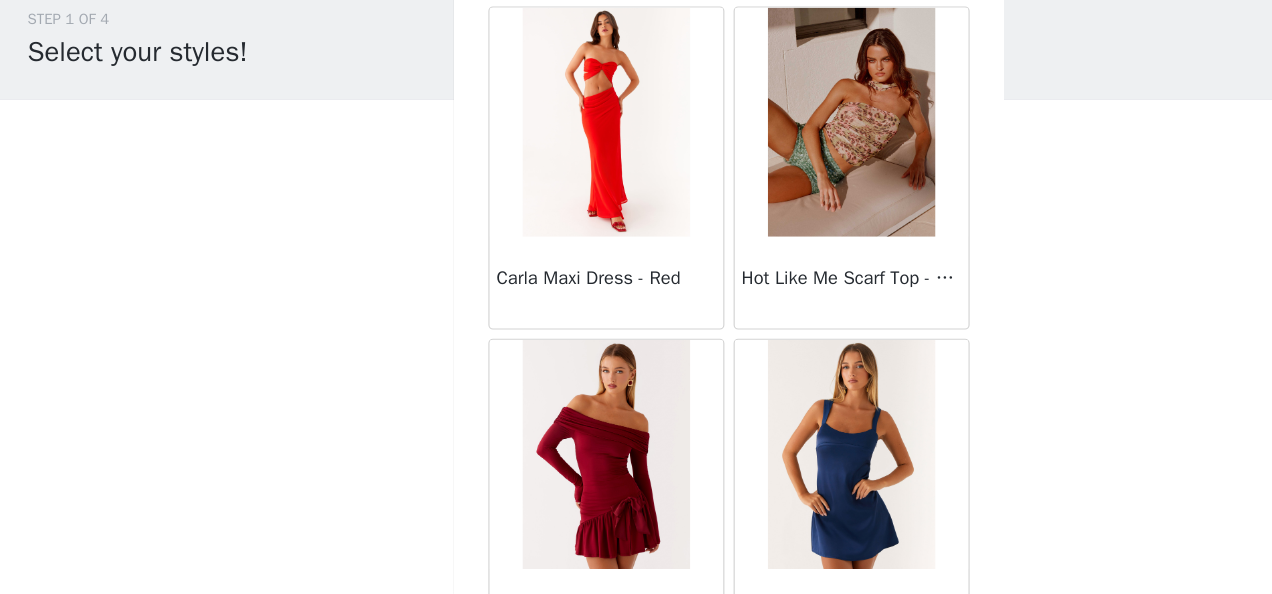 click on "Load More" at bounding box center (636, 687) 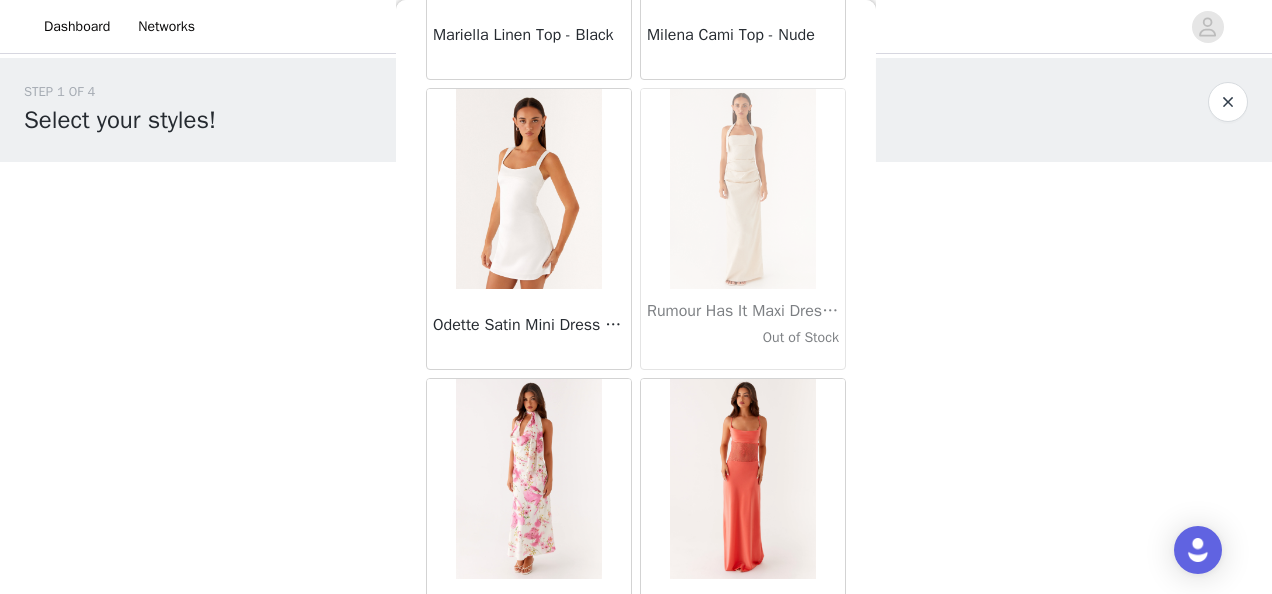 click on "Load More" at bounding box center (636, 694) 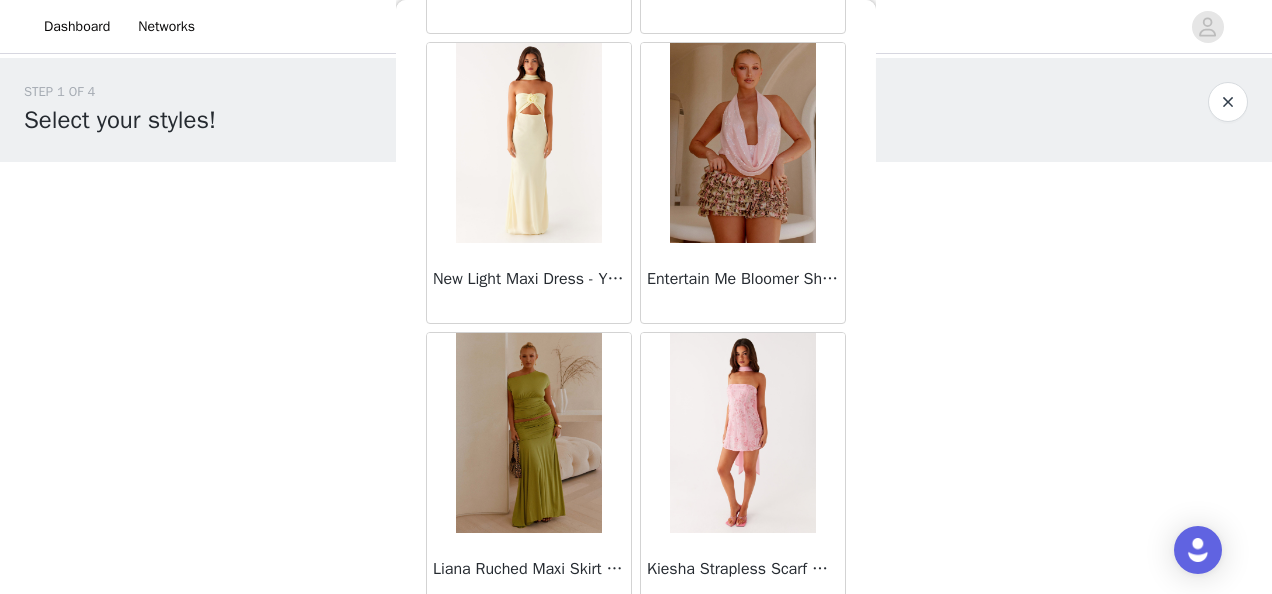 scroll, scrollTop: 60326, scrollLeft: 0, axis: vertical 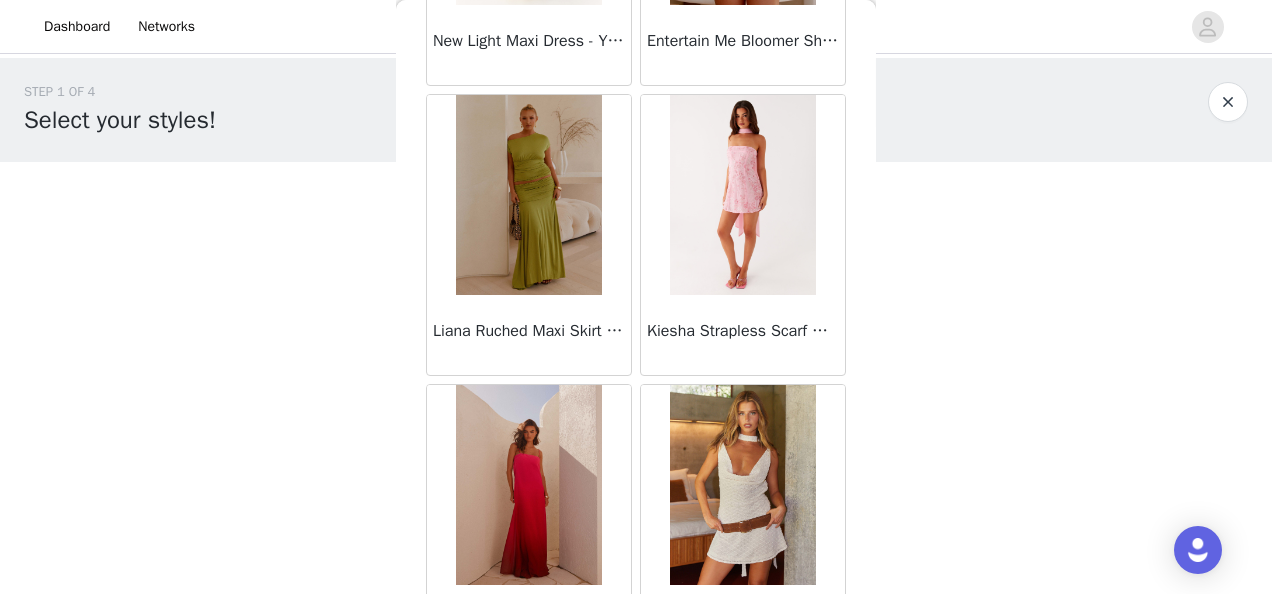 click on "Load More" at bounding box center (636, 700) 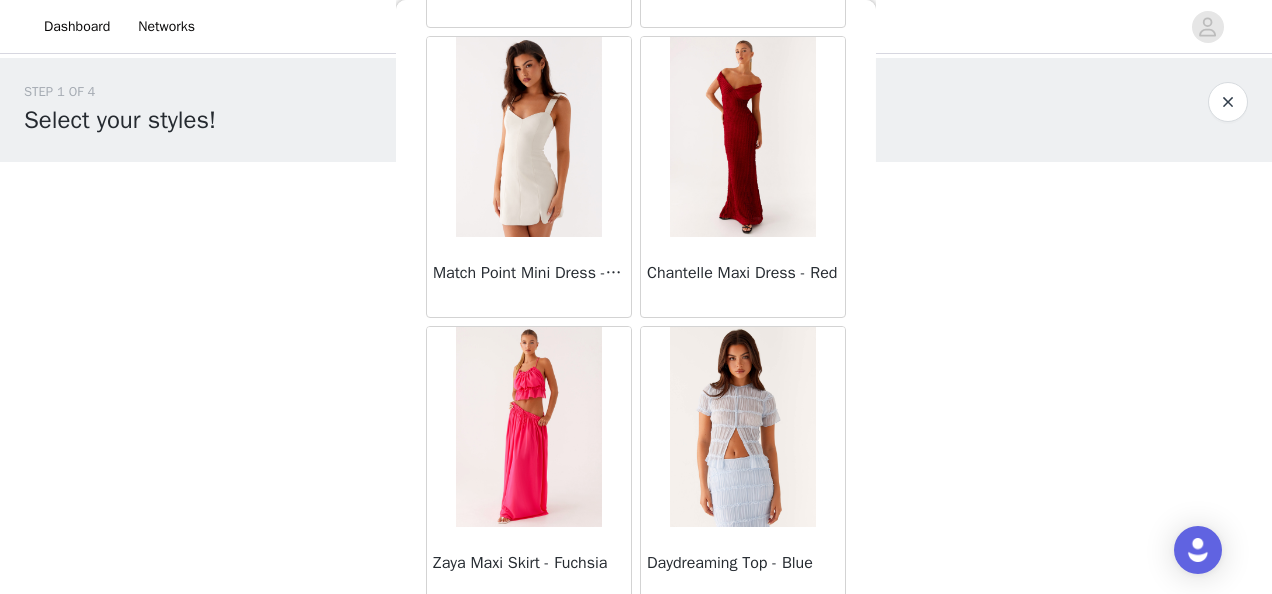 scroll, scrollTop: 63219, scrollLeft: 0, axis: vertical 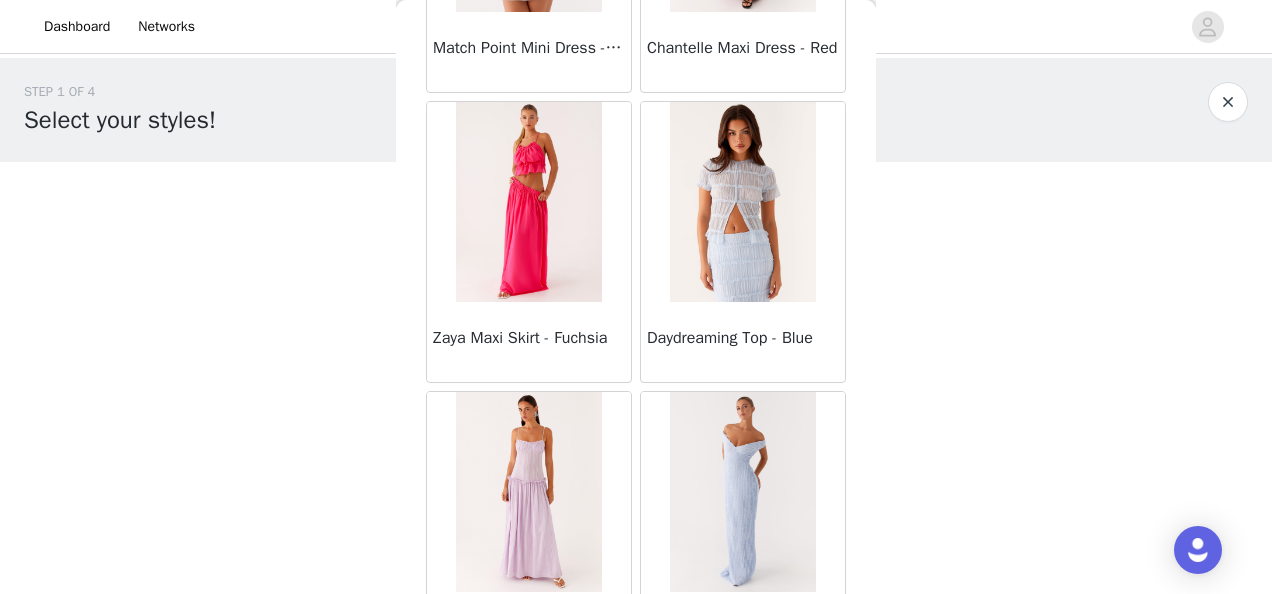 click on "Load More" at bounding box center (636, 707) 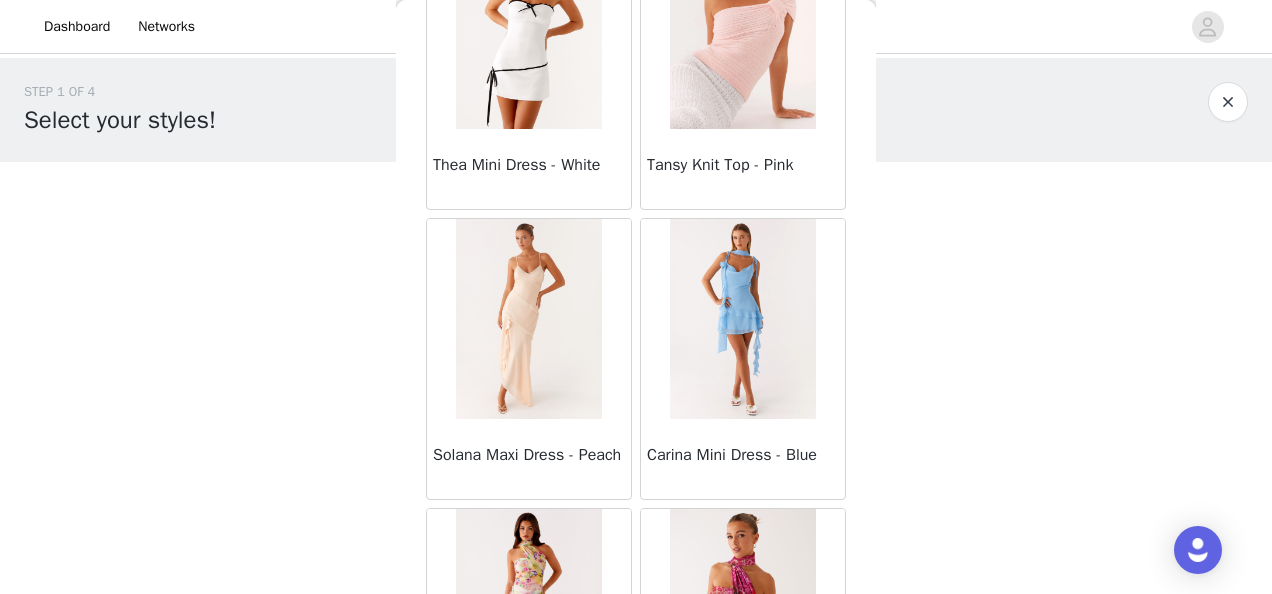 scroll, scrollTop: 66023, scrollLeft: 0, axis: vertical 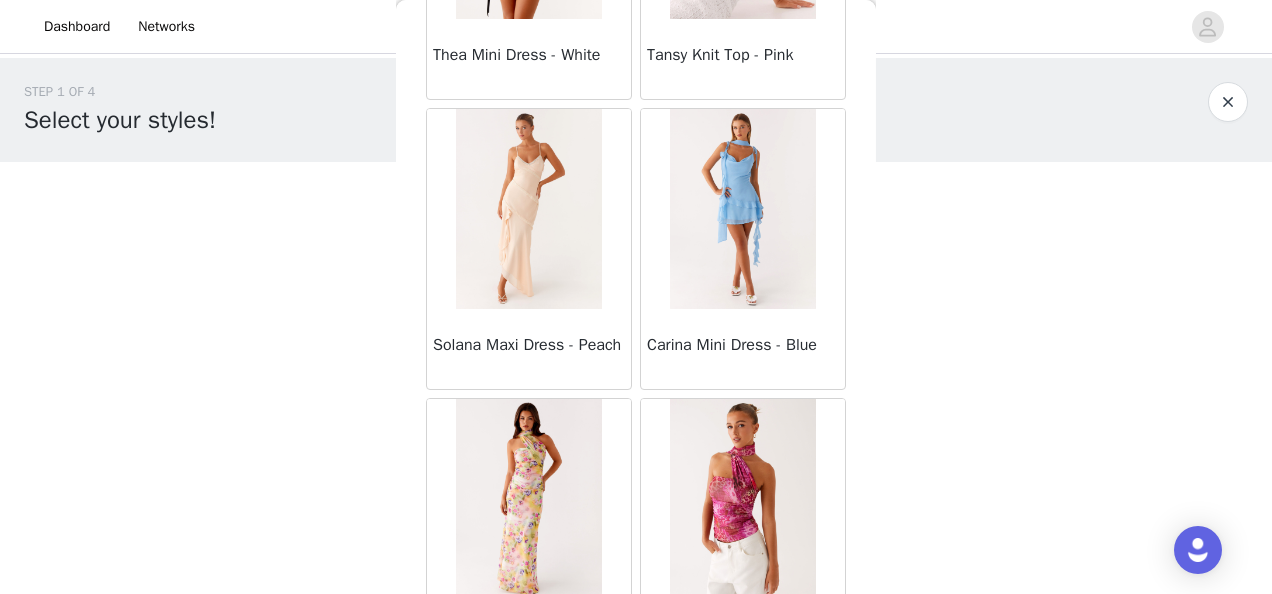 click on "Load More" at bounding box center (636, 714) 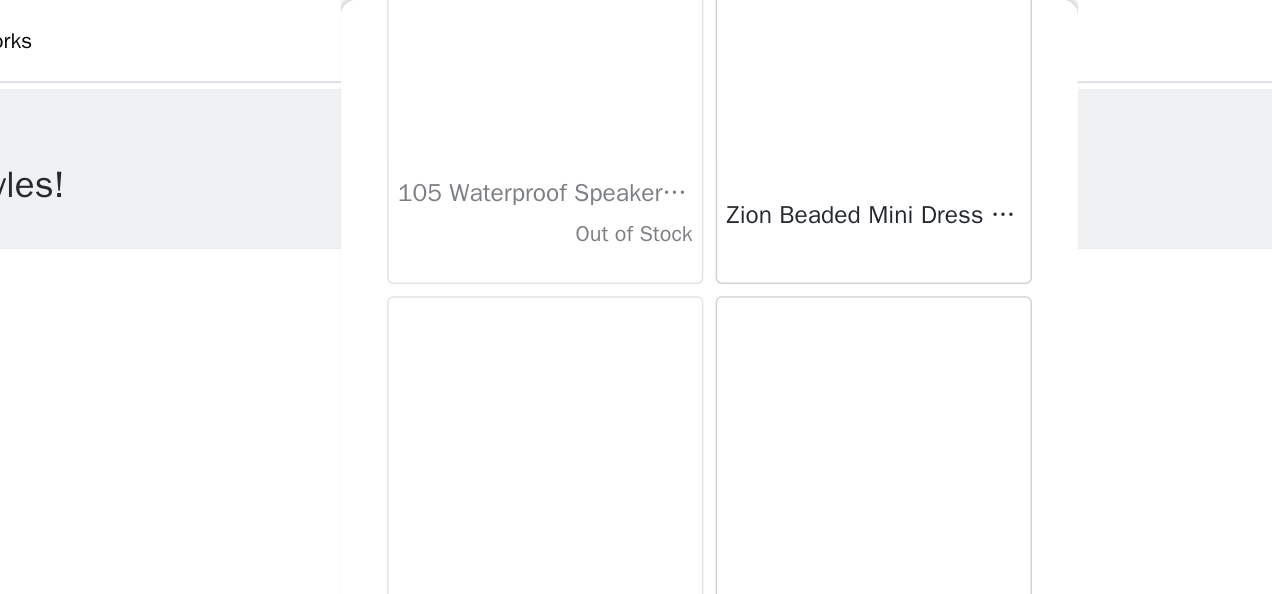 scroll, scrollTop: 69006, scrollLeft: 0, axis: vertical 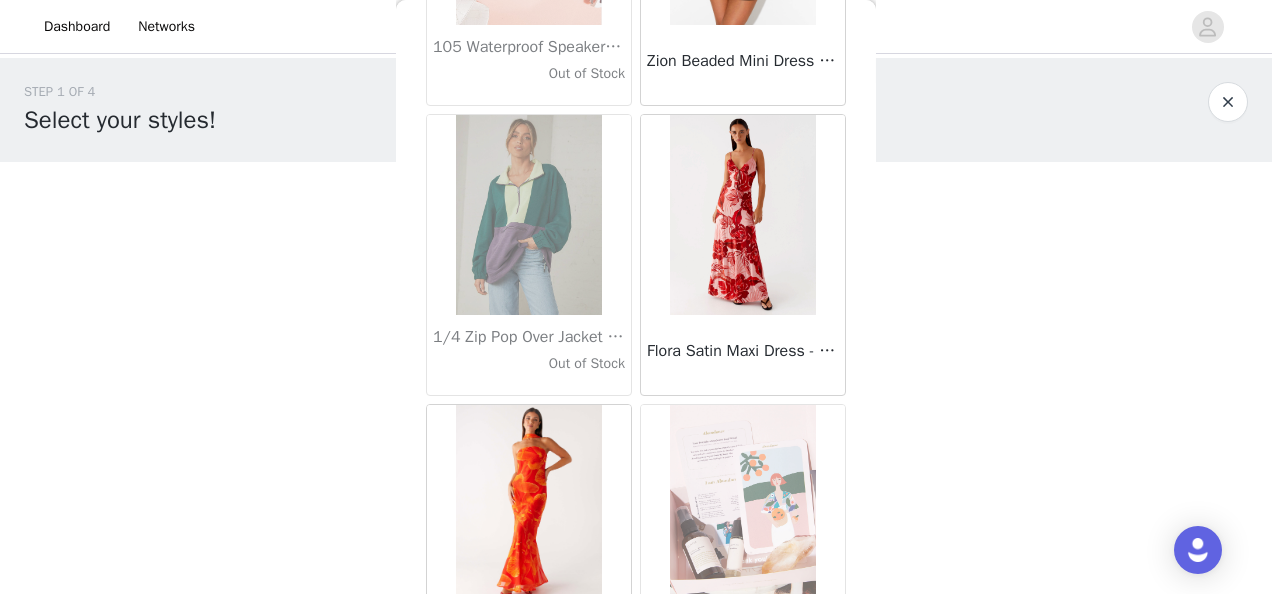 click on "Load More" at bounding box center [636, 720] 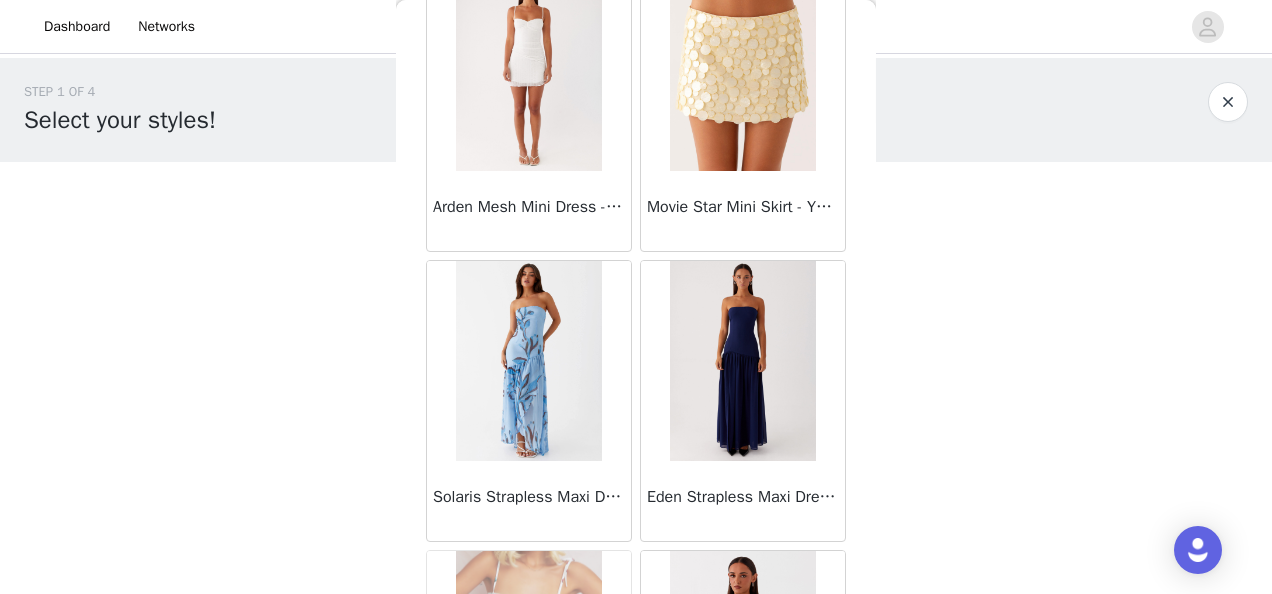 scroll, scrollTop: 71899, scrollLeft: 0, axis: vertical 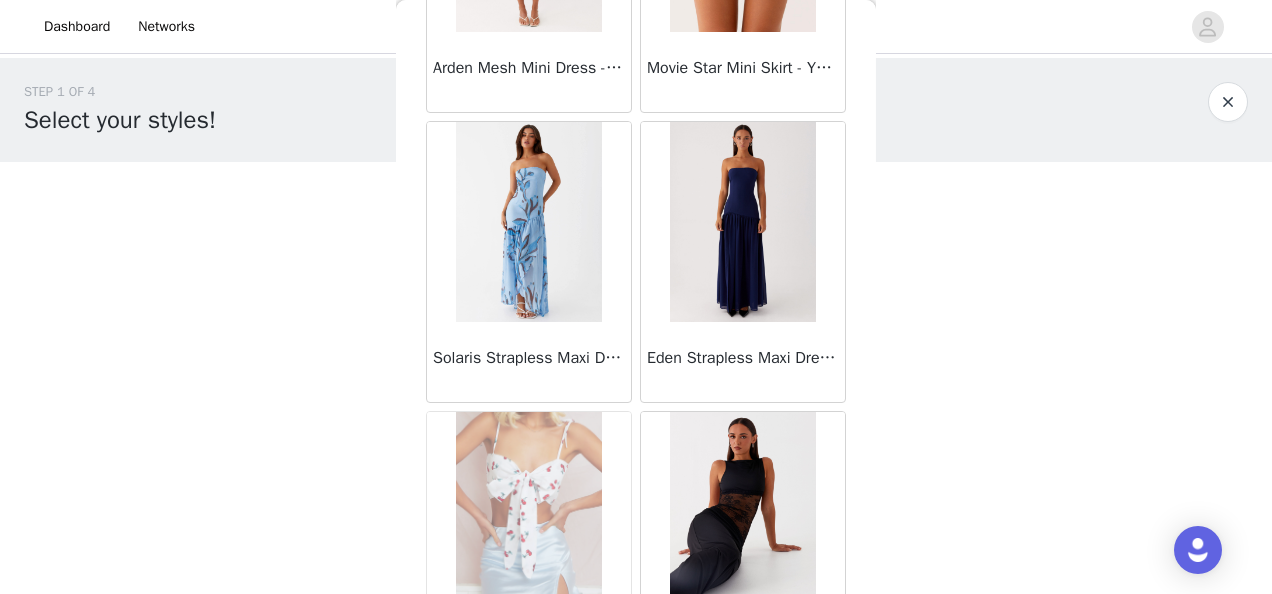 click on "Load More" at bounding box center [636, 727] 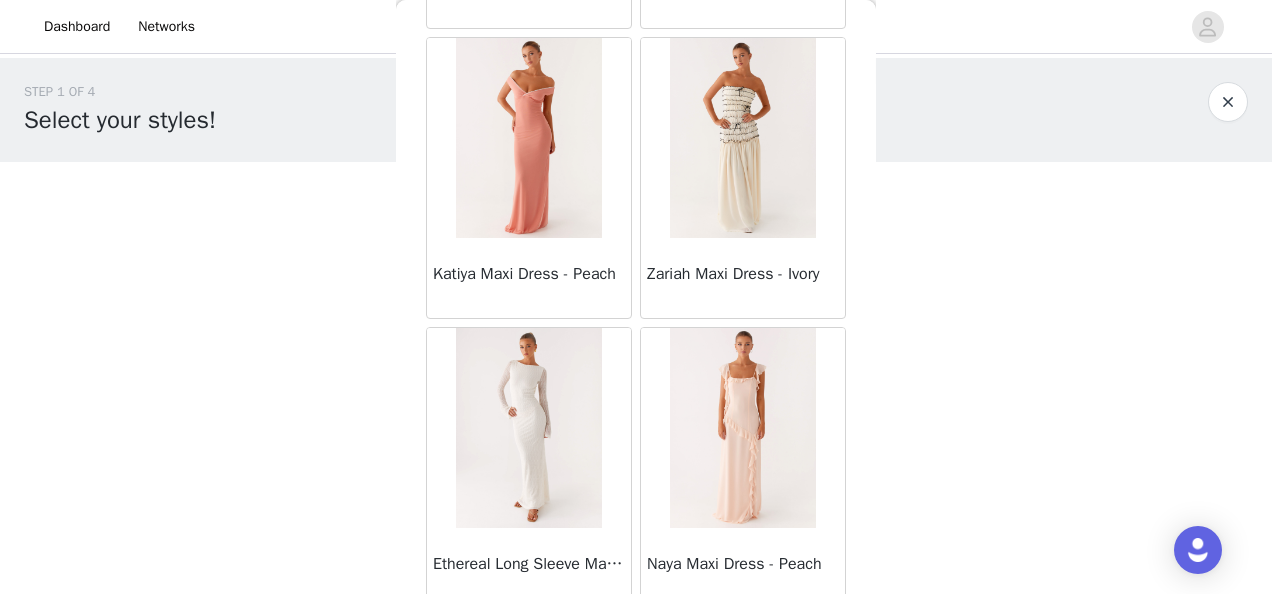scroll, scrollTop: 74792, scrollLeft: 0, axis: vertical 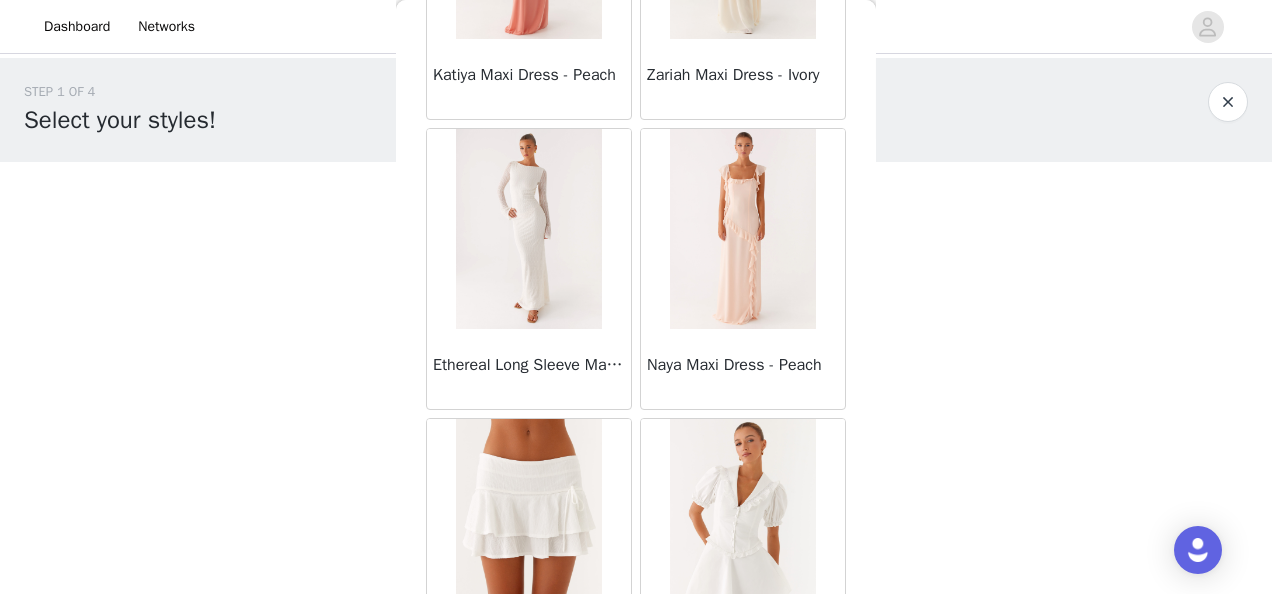 click on "Load More" at bounding box center [636, 734] 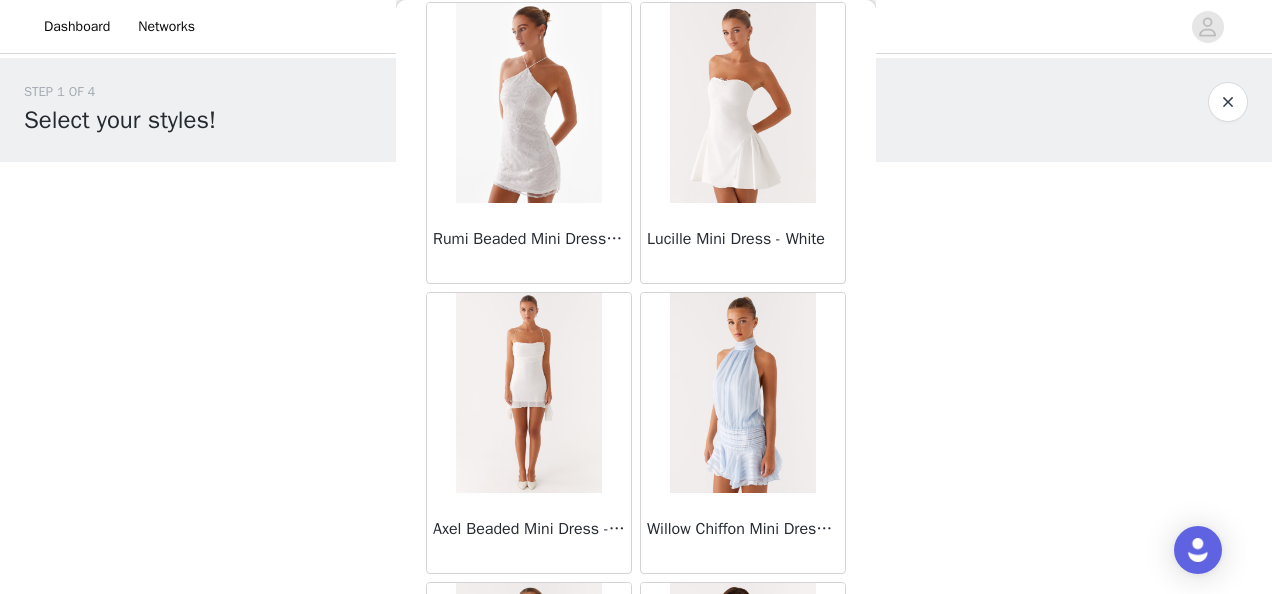 scroll, scrollTop: 76058, scrollLeft: 0, axis: vertical 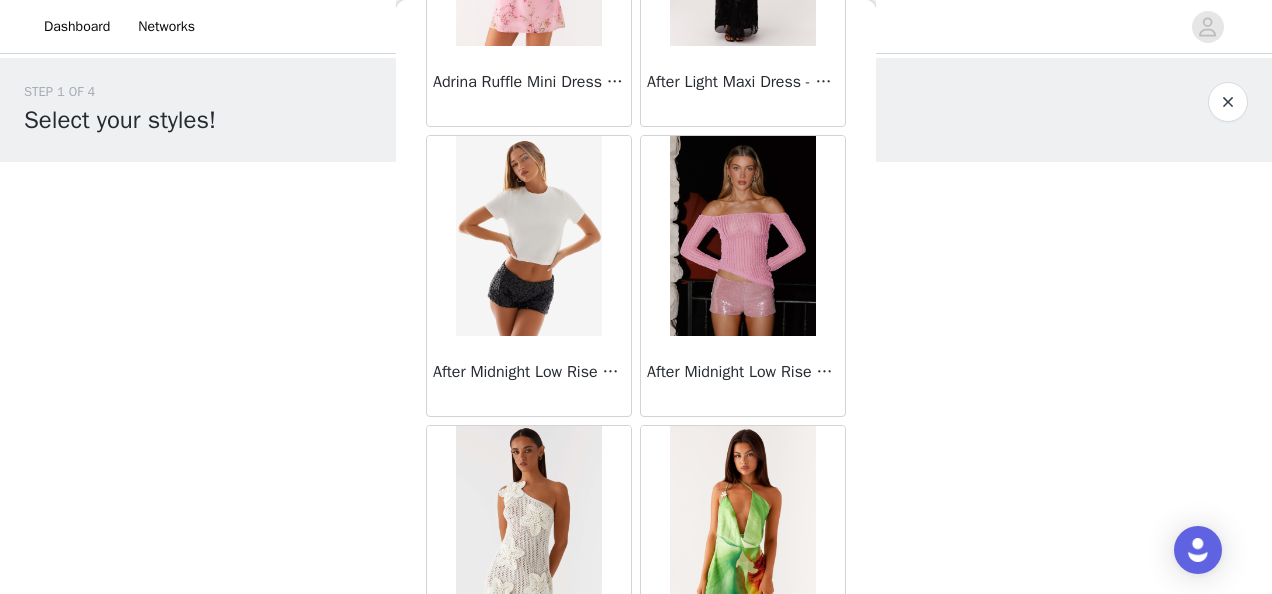 click on "Load More" at bounding box center [636, 741] 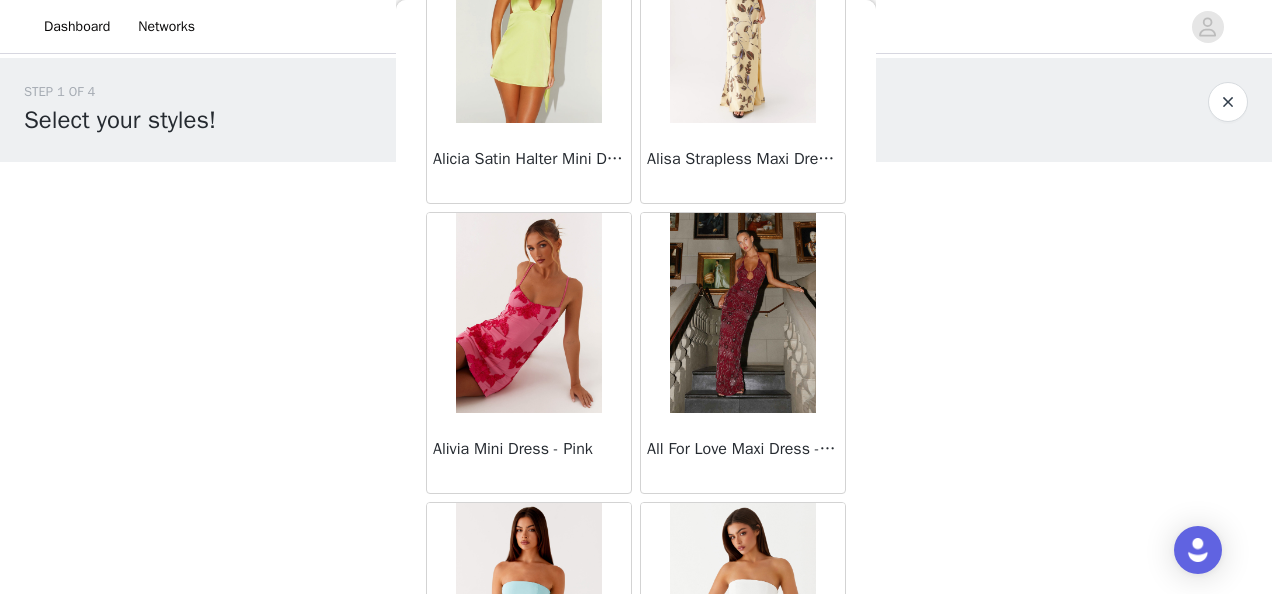 scroll, scrollTop: 80579, scrollLeft: 0, axis: vertical 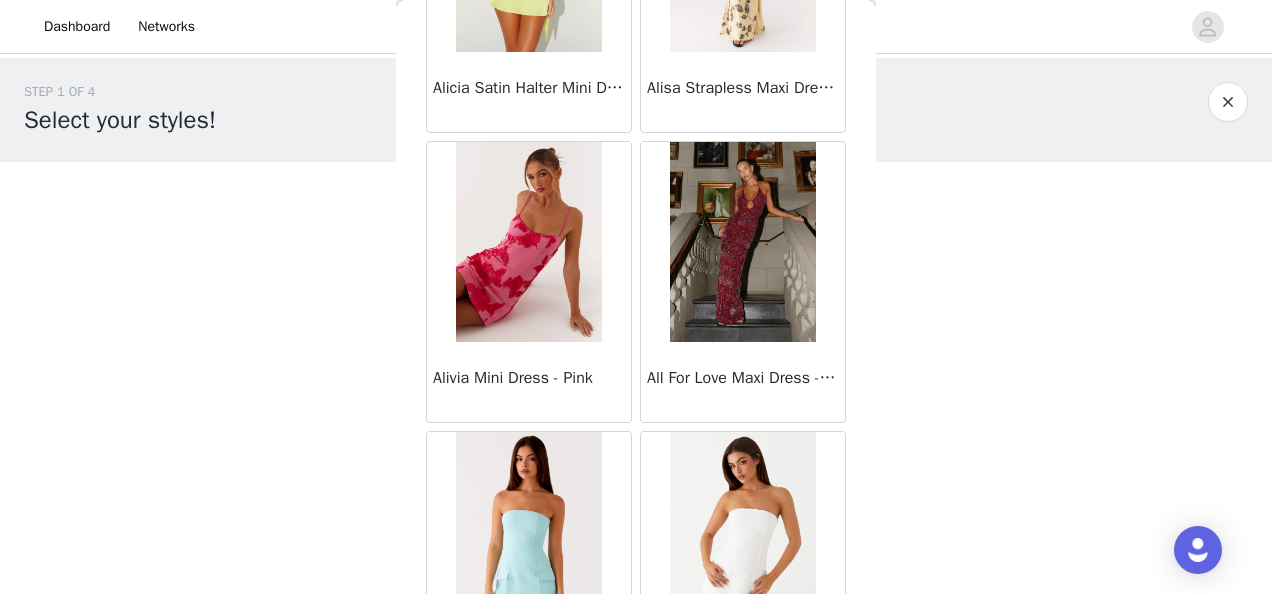 click on "Load More" at bounding box center (636, 747) 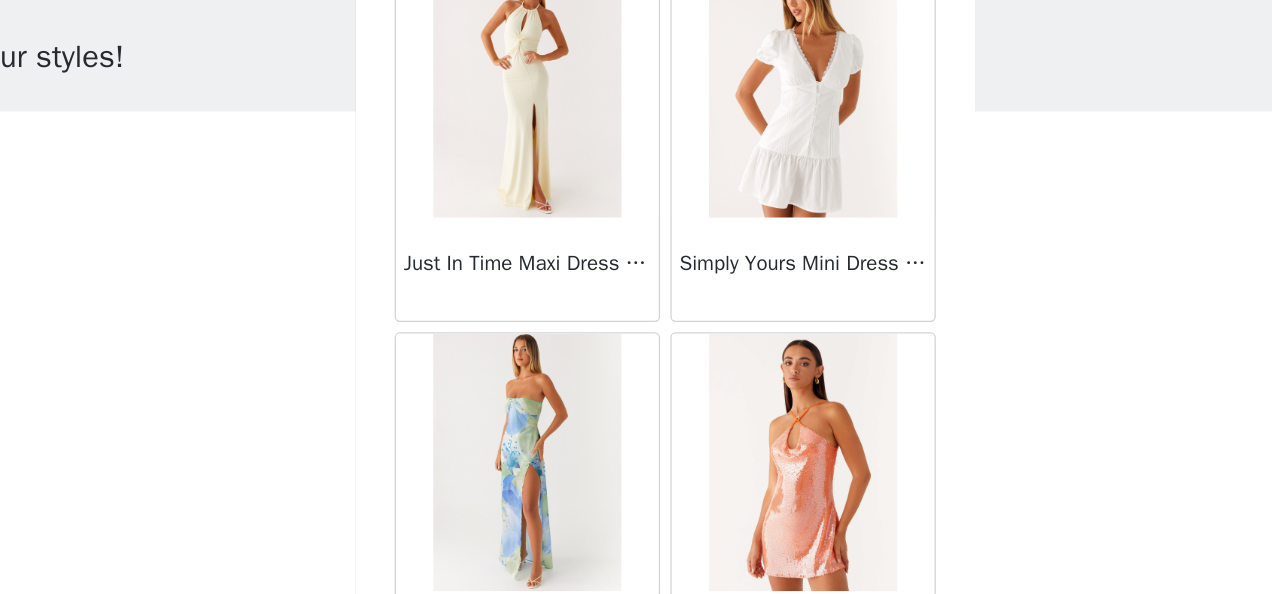scroll, scrollTop: 38618, scrollLeft: 0, axis: vertical 